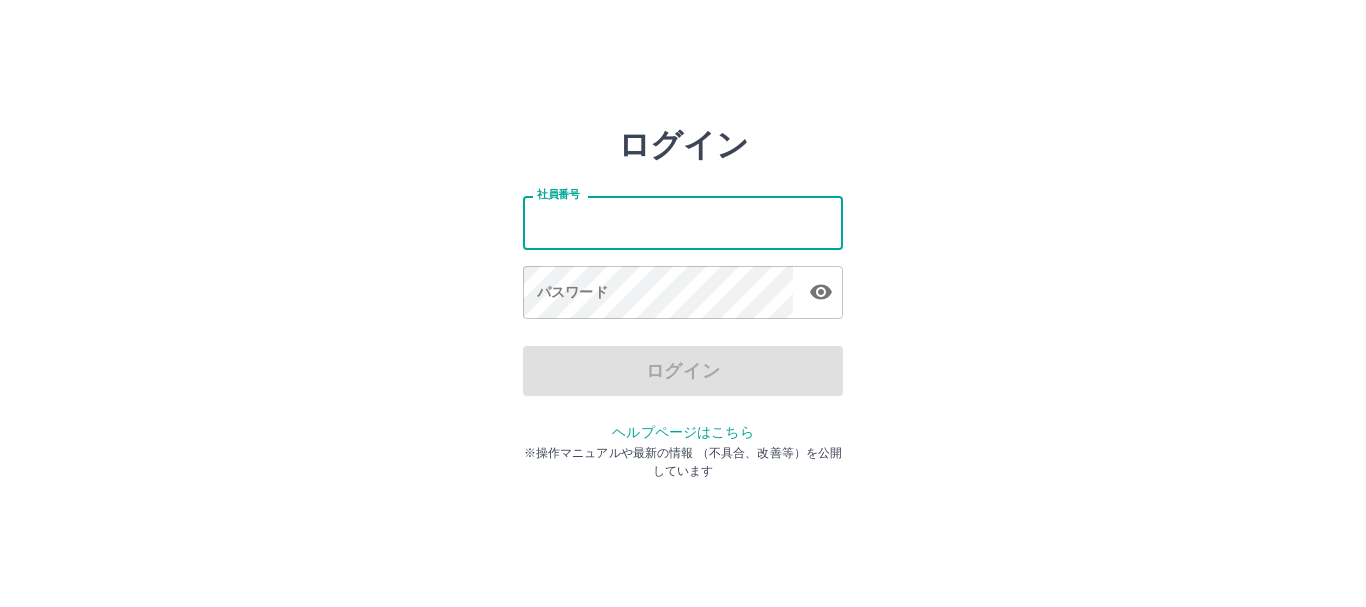 scroll, scrollTop: 0, scrollLeft: 0, axis: both 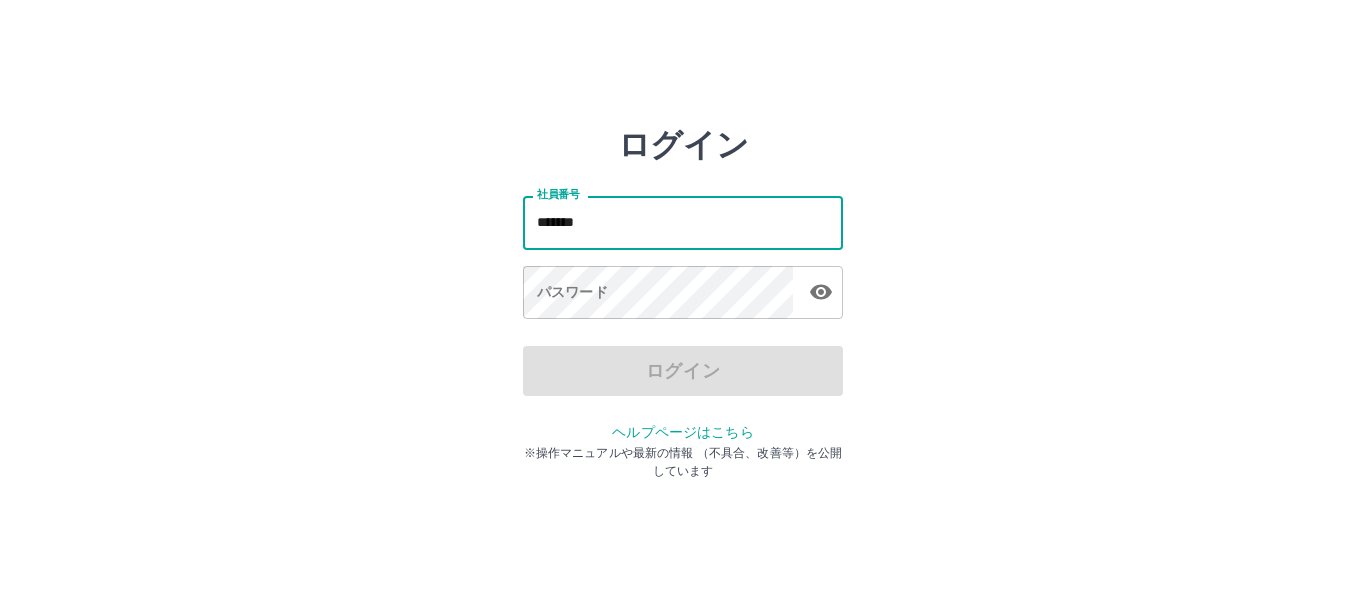 type on "*******" 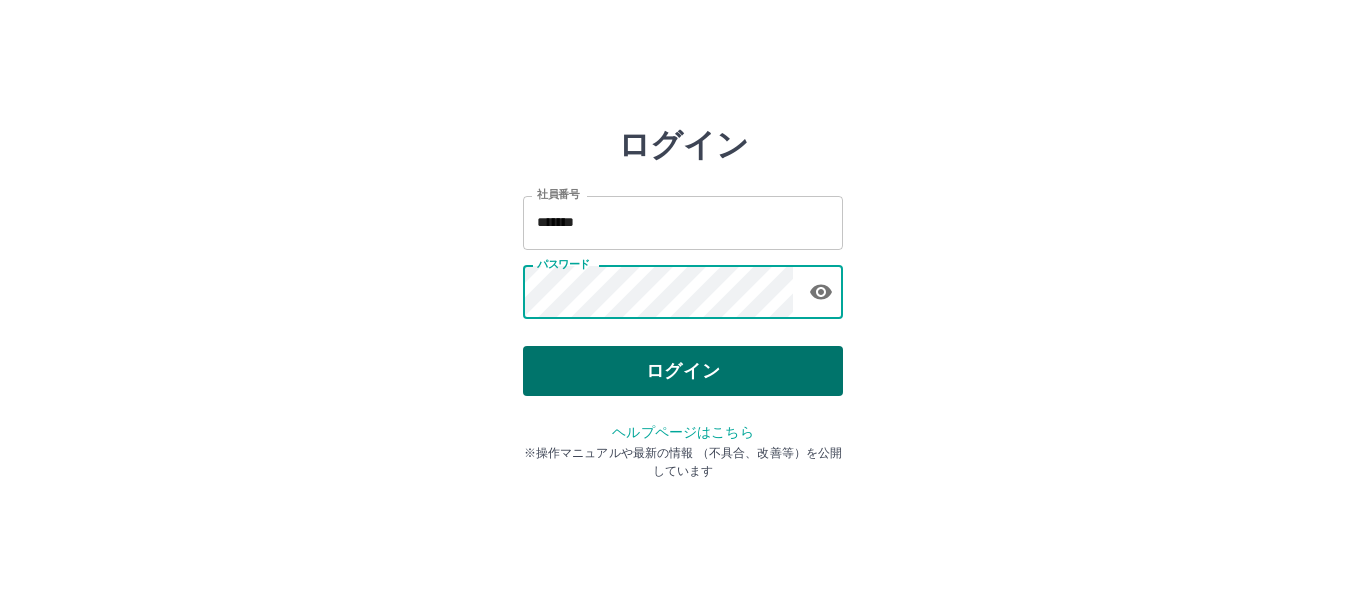 click on "ログイン" at bounding box center (683, 371) 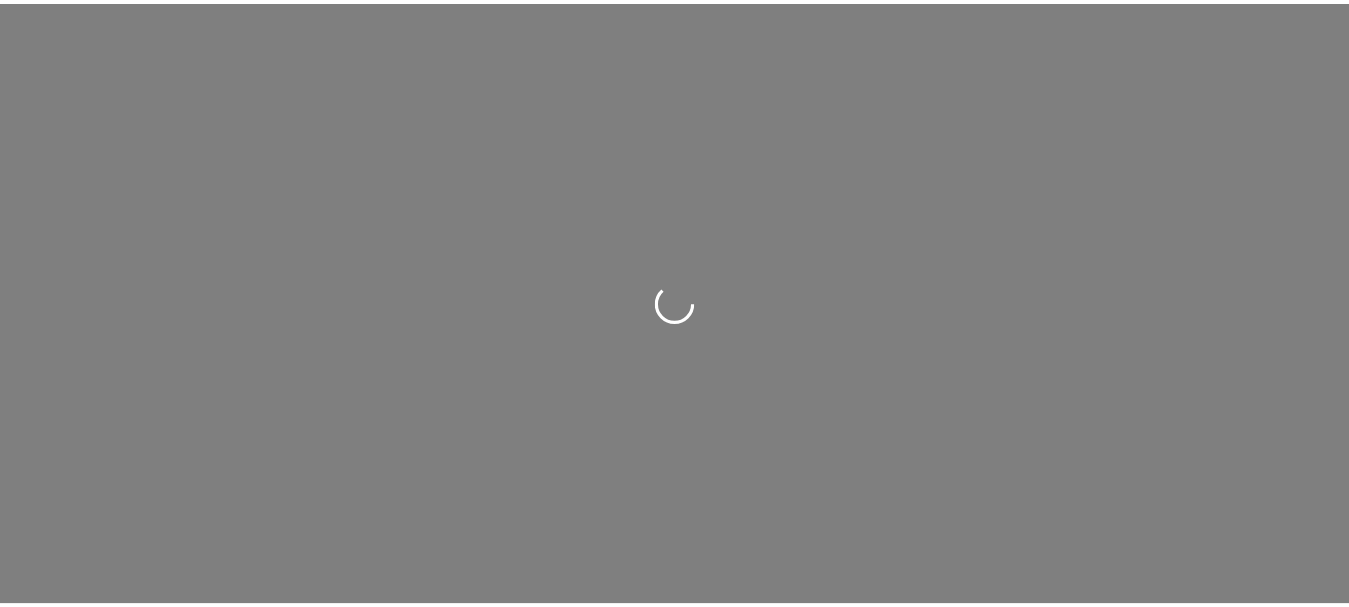 scroll, scrollTop: 0, scrollLeft: 0, axis: both 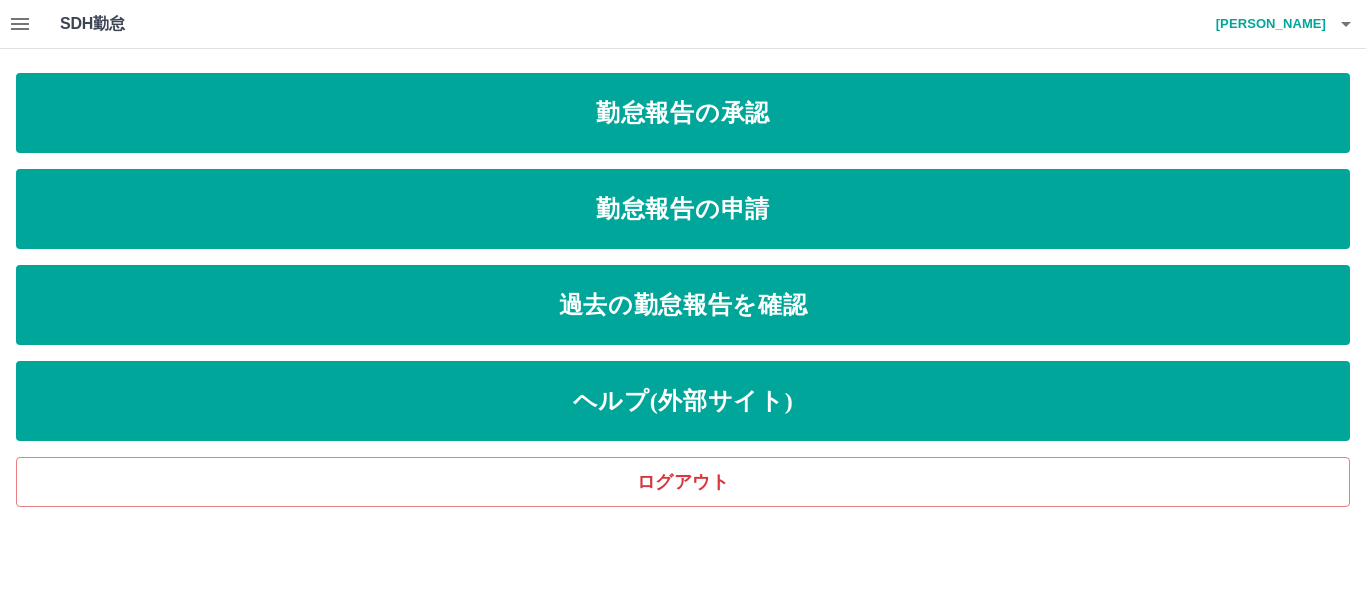 click on "SDH勤怠 [PERSON_NAME]報告の承認 勤怠報告の申請 過去の勤怠報告を確認 ヘルプ(外部サイト) ログアウト" at bounding box center [683, 253] 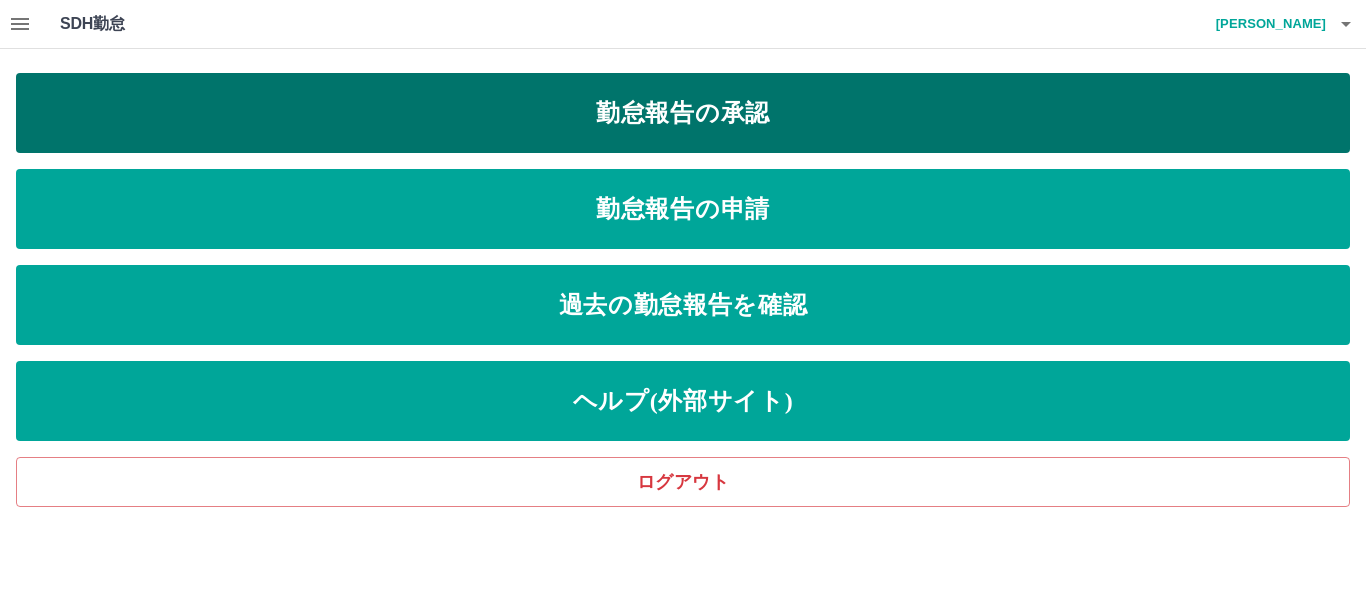 click on "勤怠報告の承認" at bounding box center [683, 113] 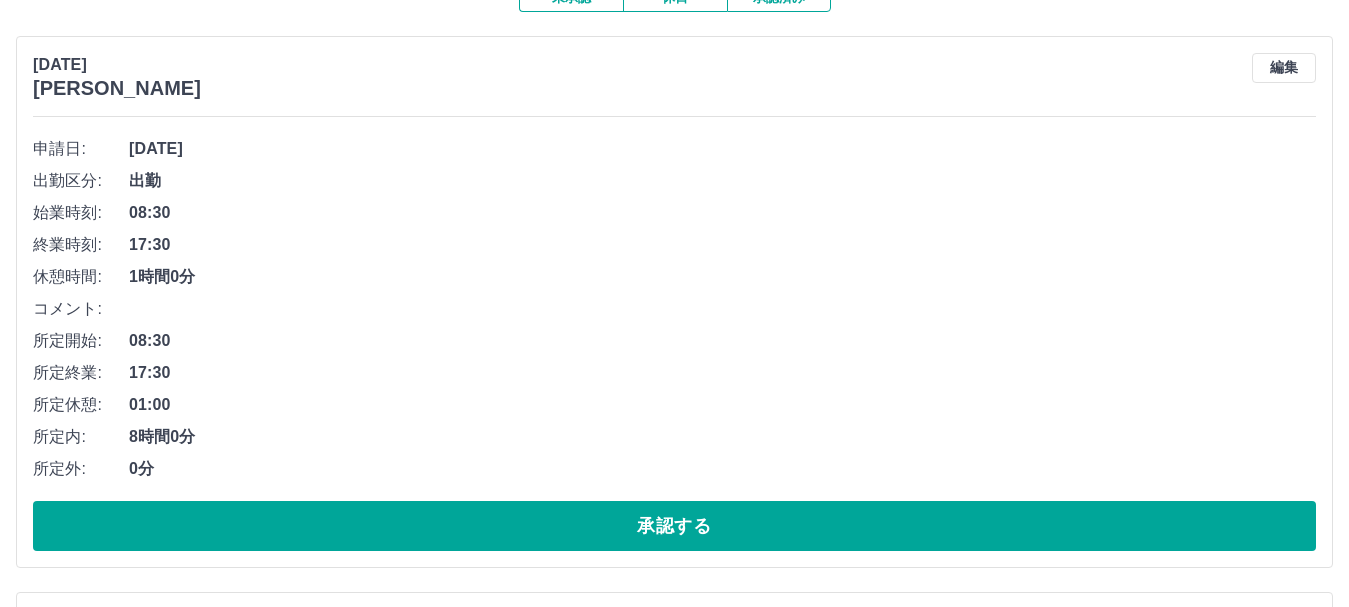 scroll, scrollTop: 300, scrollLeft: 0, axis: vertical 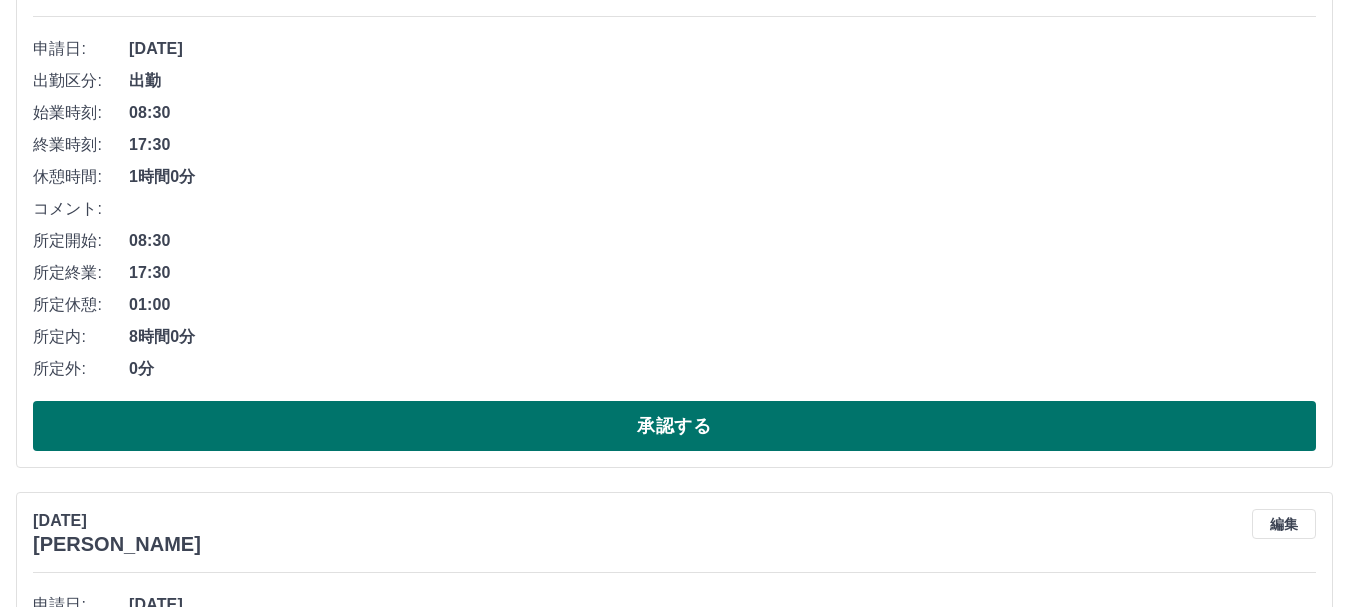 click on "承認する" at bounding box center [674, 426] 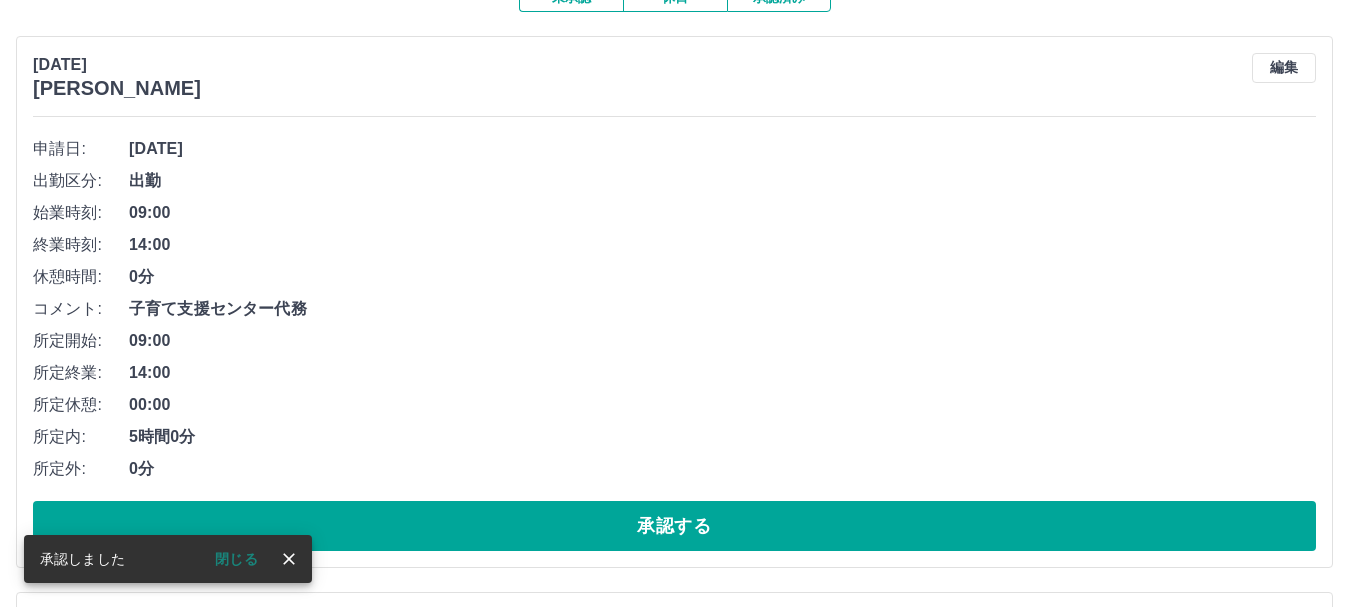 scroll, scrollTop: 300, scrollLeft: 0, axis: vertical 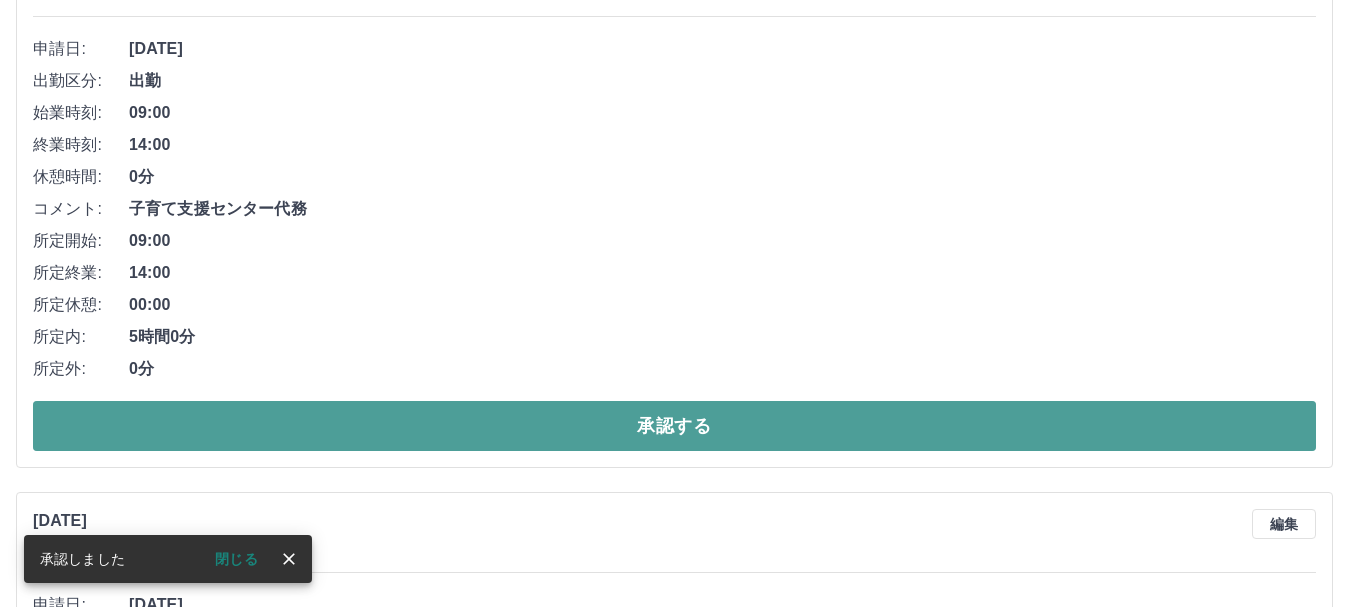 click on "承認する" at bounding box center (674, 426) 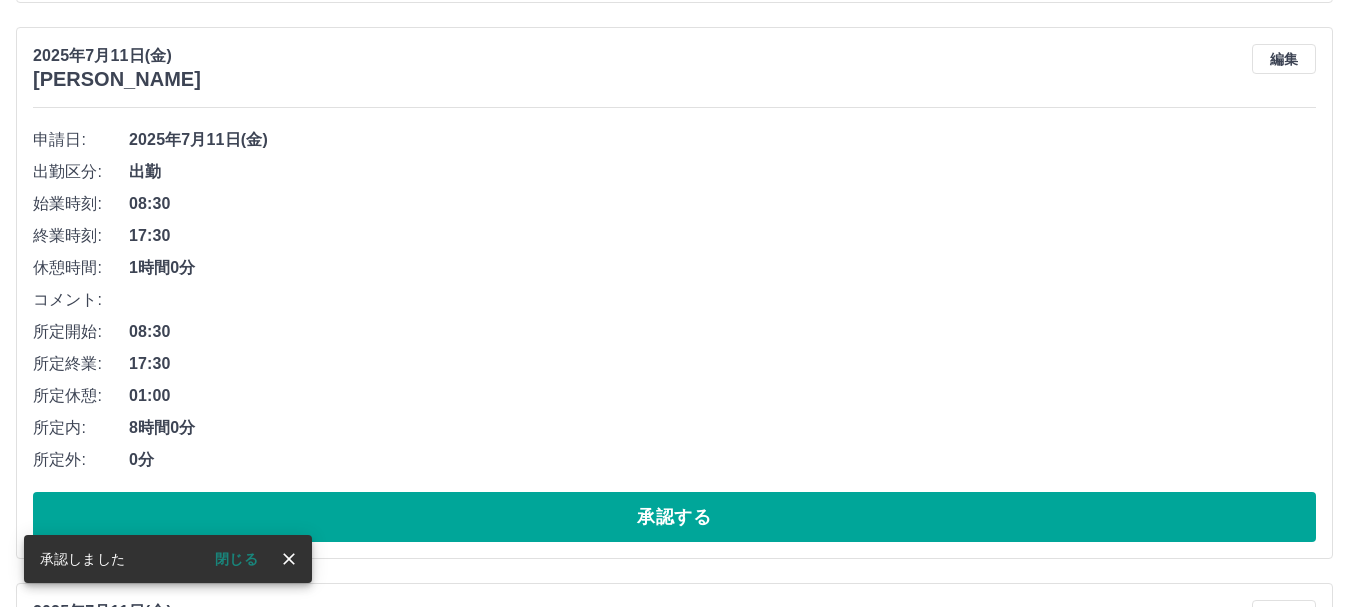 scroll, scrollTop: 800, scrollLeft: 0, axis: vertical 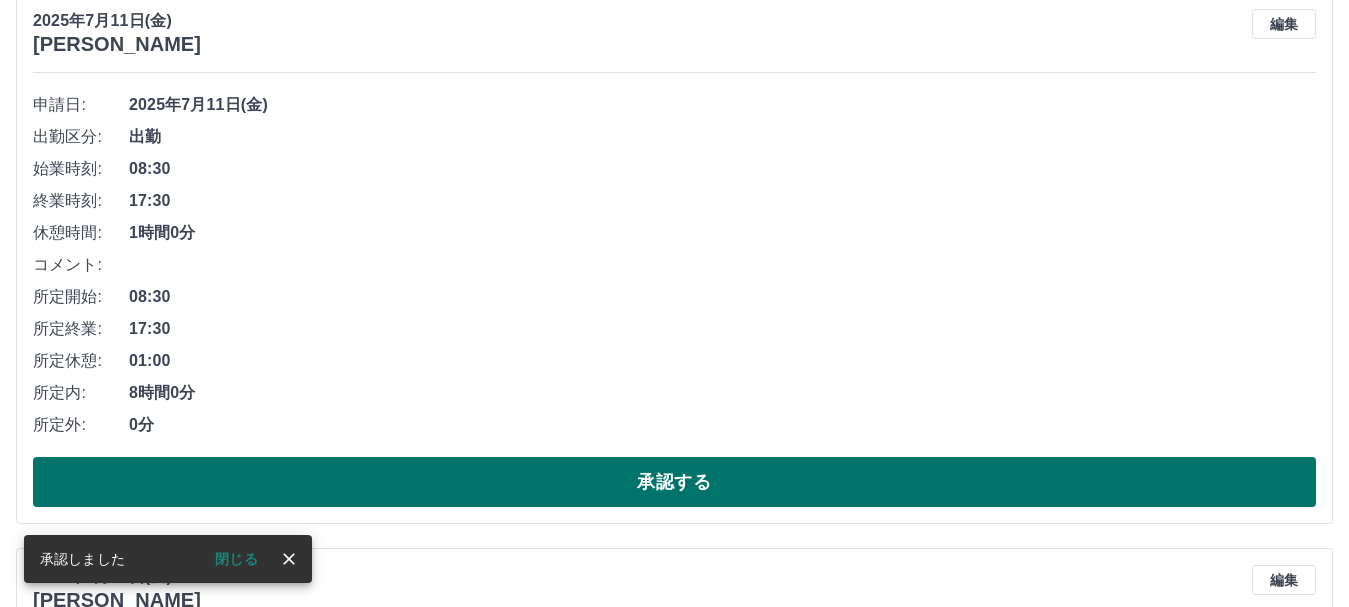 click on "承認する" at bounding box center [674, 482] 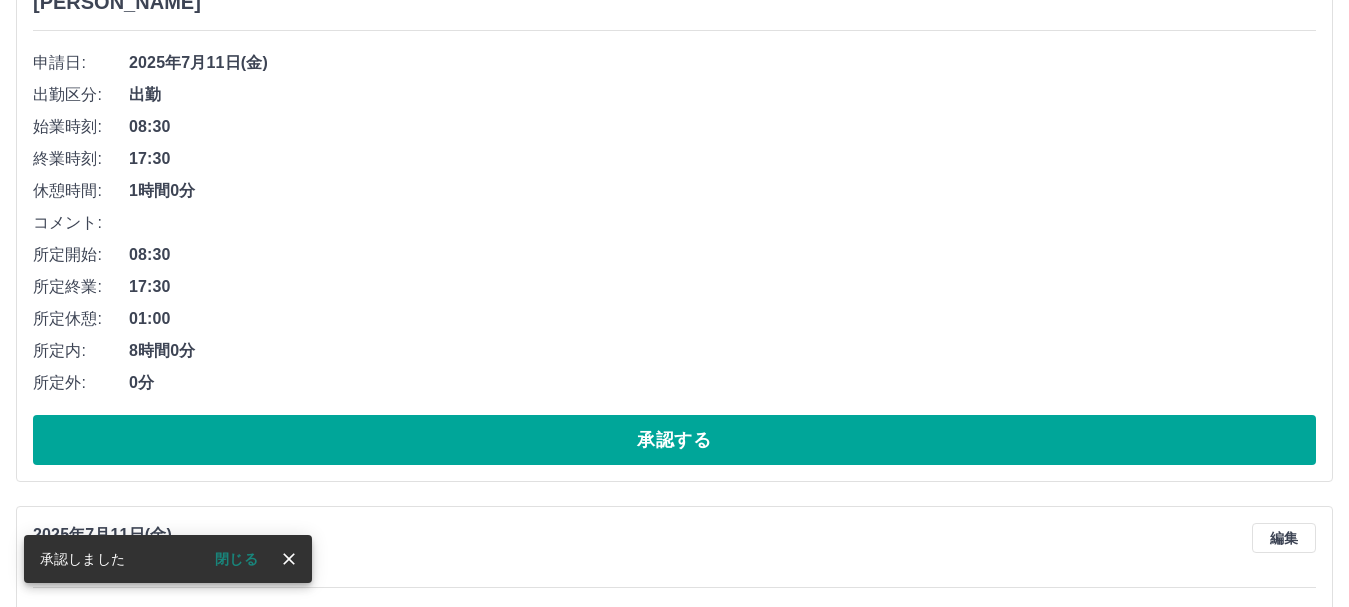 scroll, scrollTop: 844, scrollLeft: 0, axis: vertical 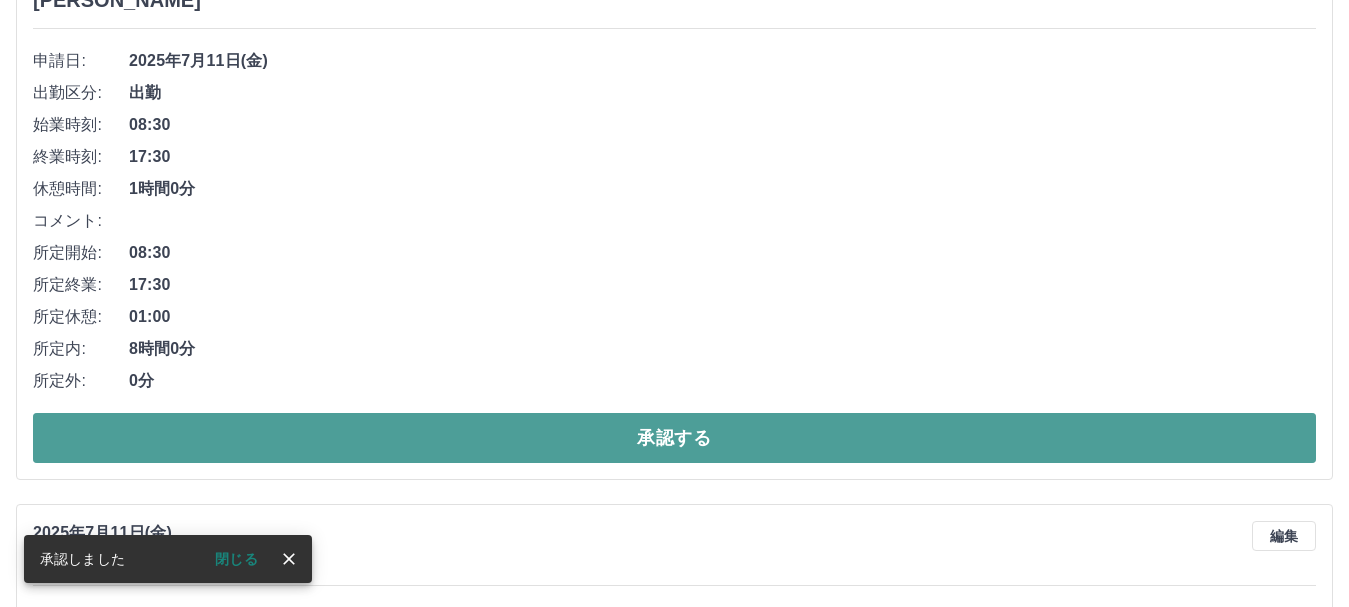 click on "承認する" at bounding box center [674, 438] 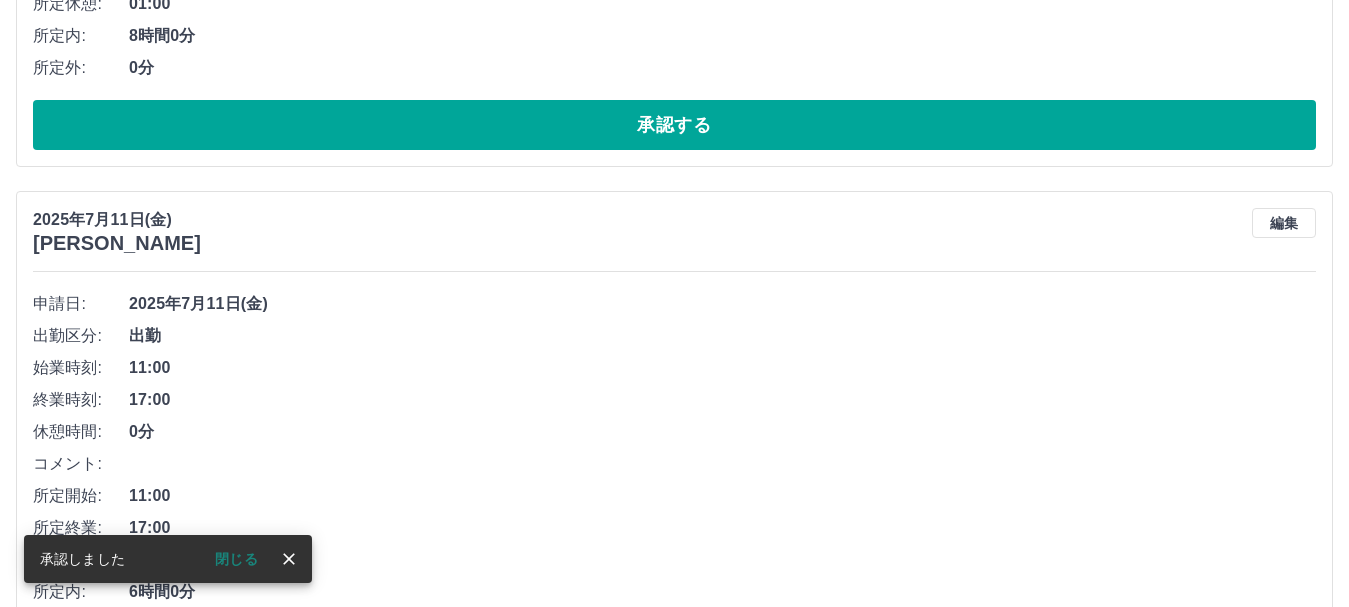 scroll, scrollTop: 888, scrollLeft: 0, axis: vertical 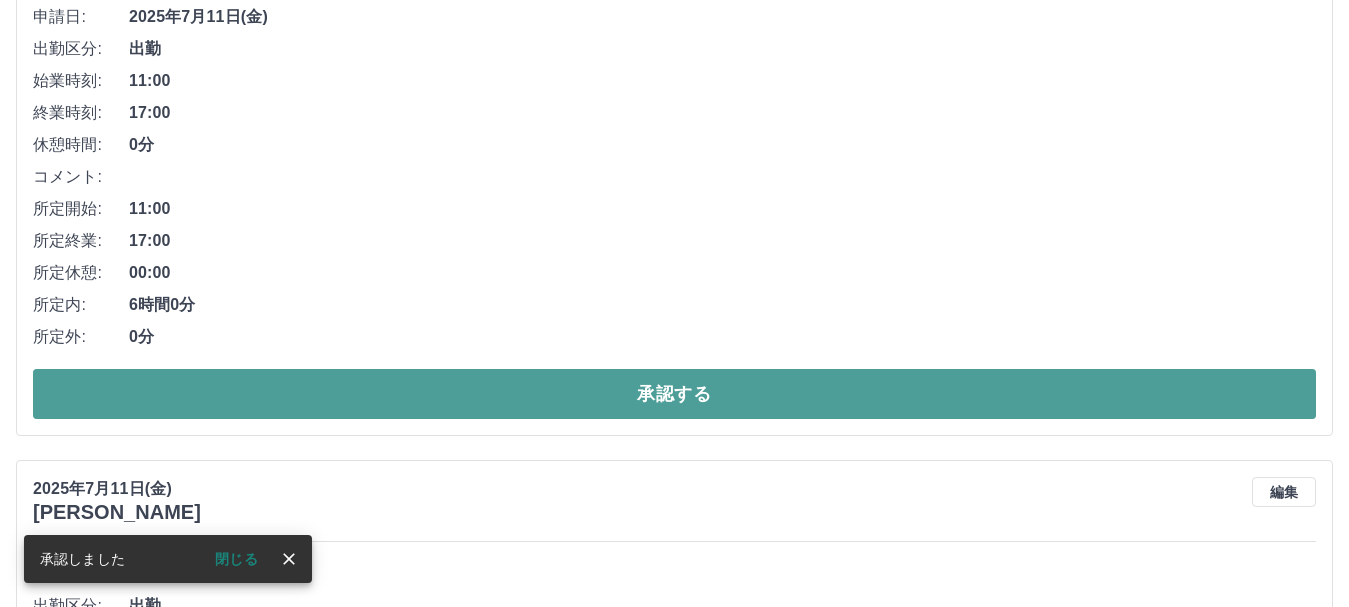 click on "承認する" at bounding box center [674, 394] 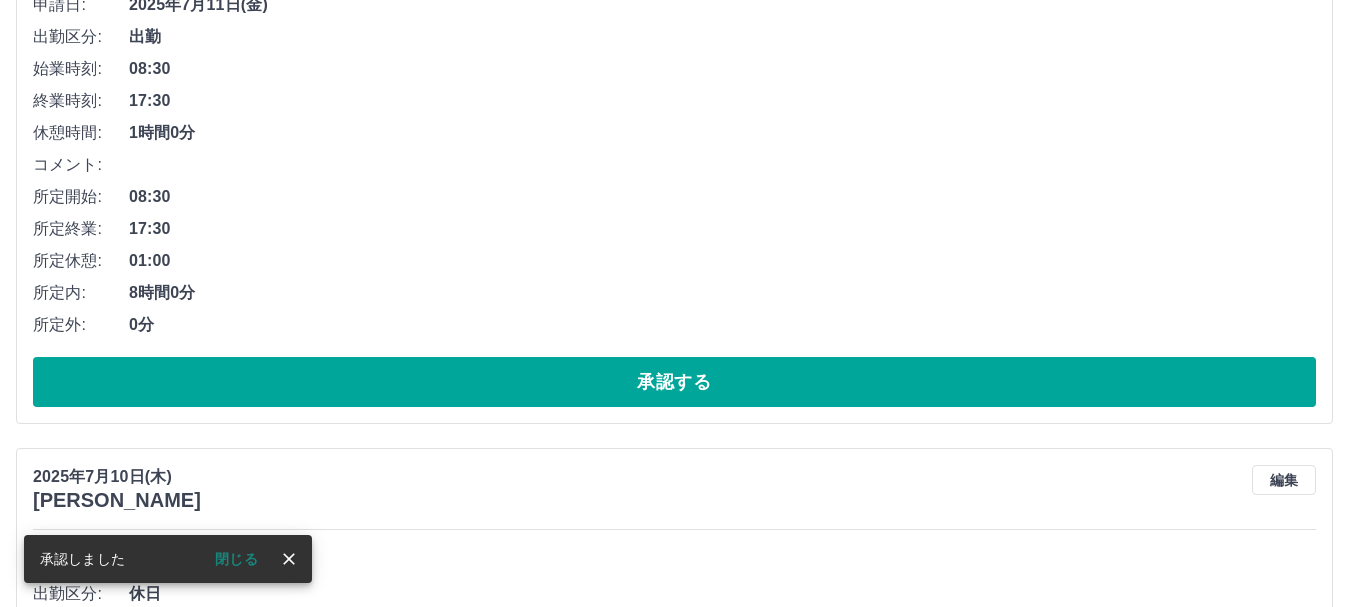 scroll, scrollTop: 932, scrollLeft: 0, axis: vertical 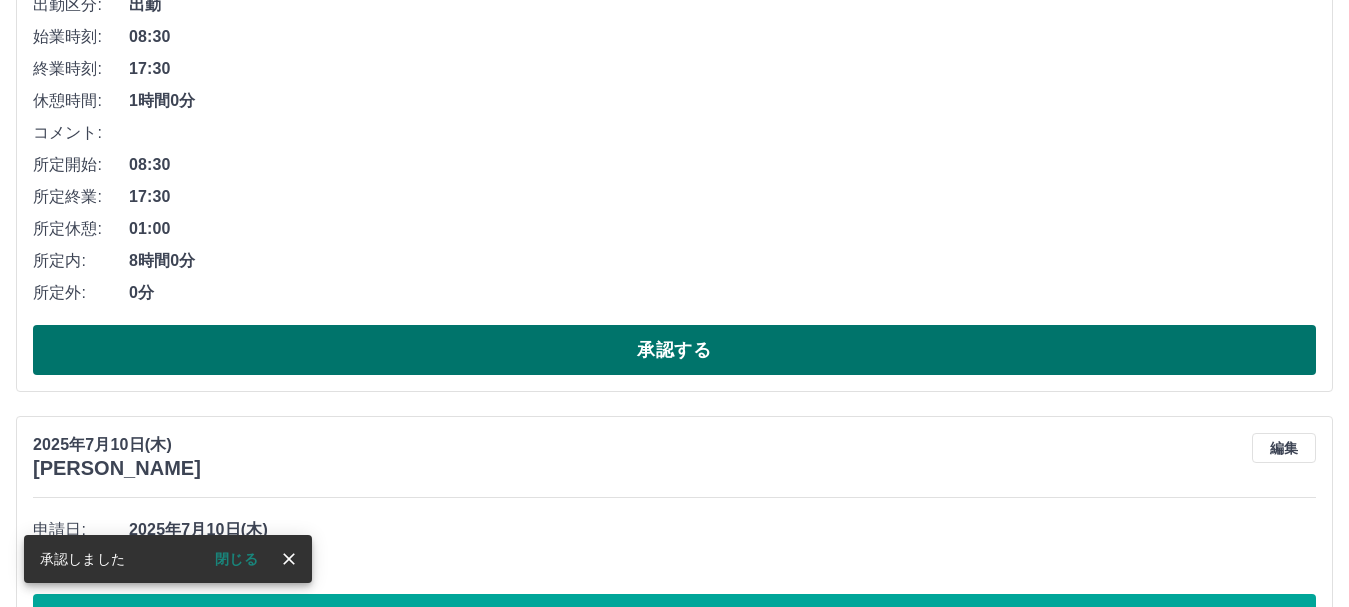 click on "承認する" at bounding box center (674, 350) 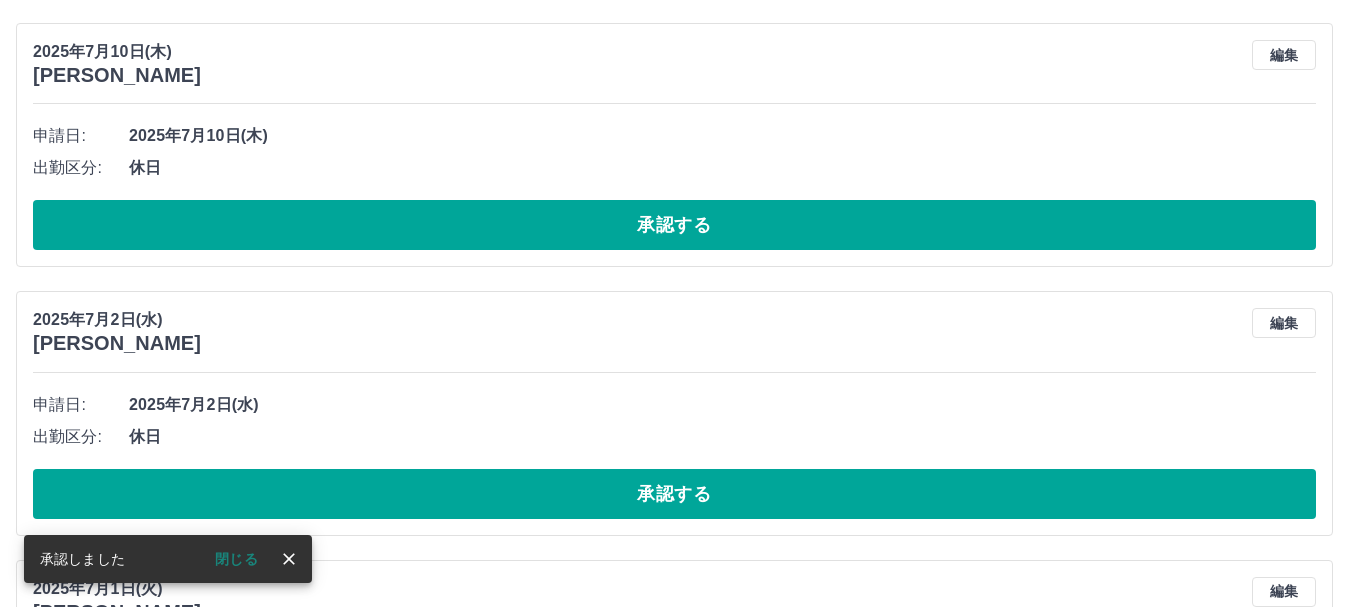 scroll, scrollTop: 776, scrollLeft: 0, axis: vertical 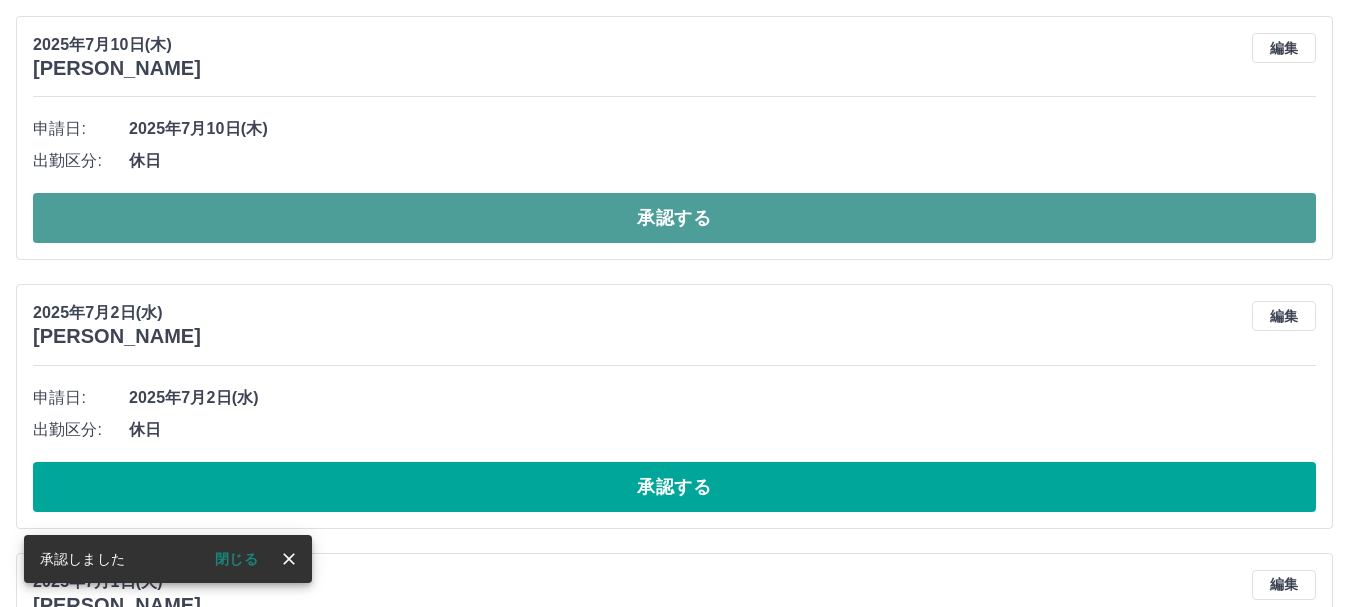 click on "承認する" at bounding box center (674, 218) 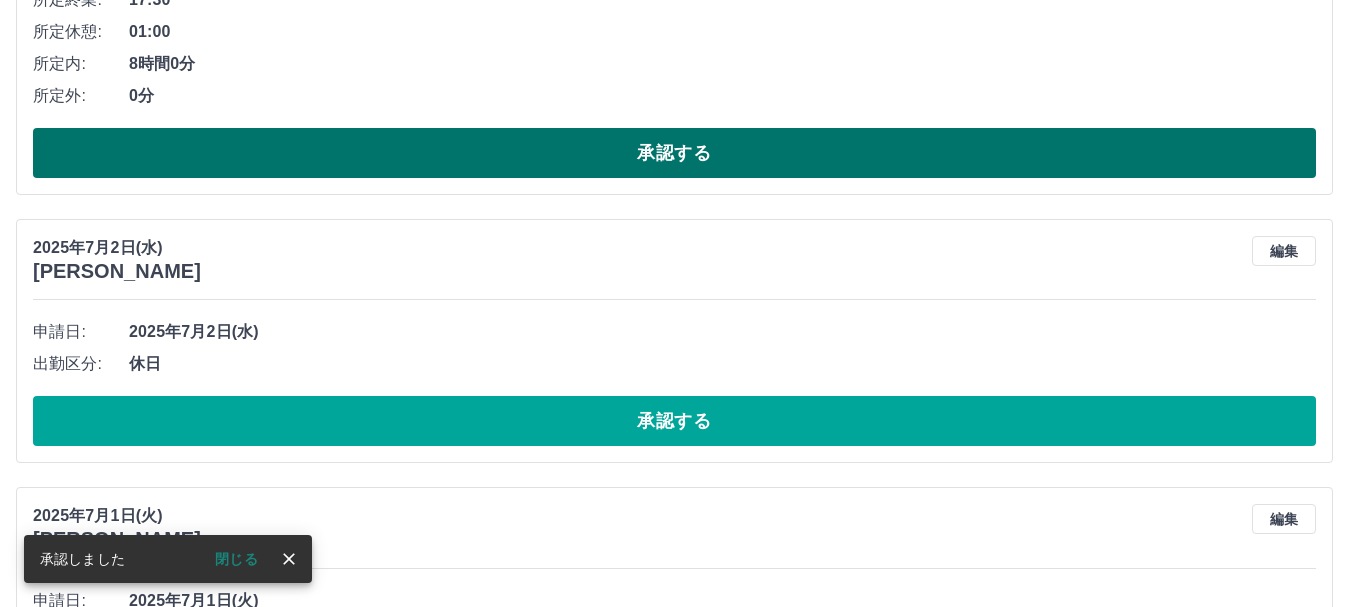 scroll, scrollTop: 608, scrollLeft: 0, axis: vertical 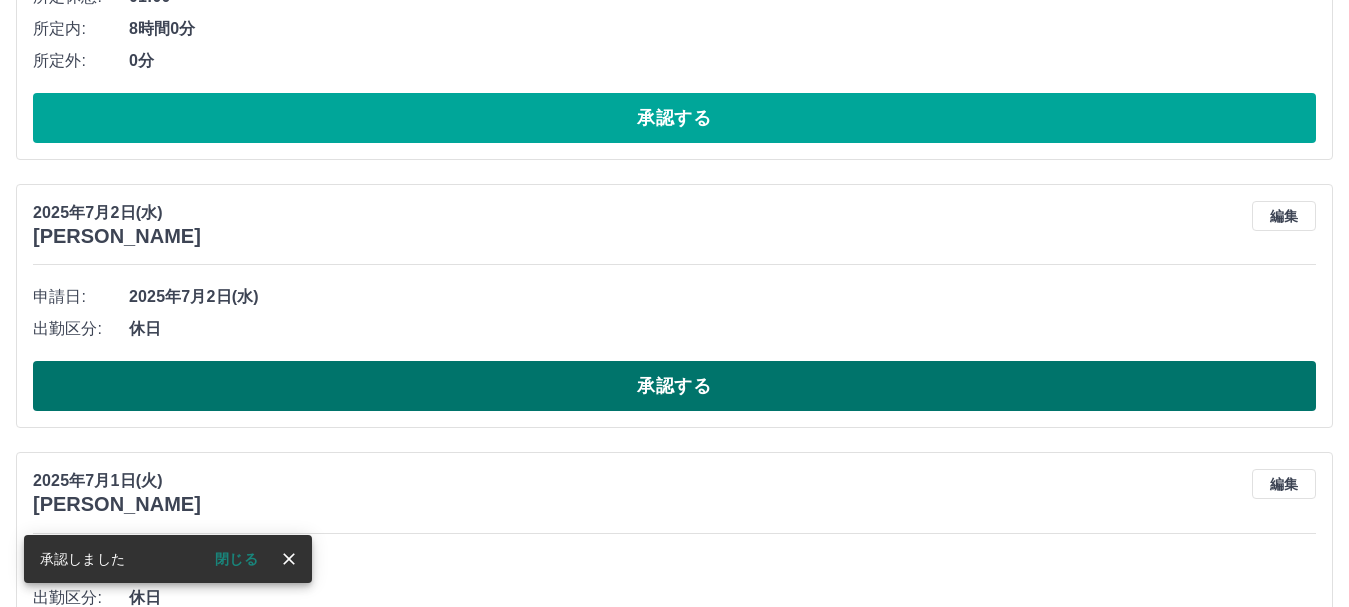 click on "承認する" at bounding box center [674, 386] 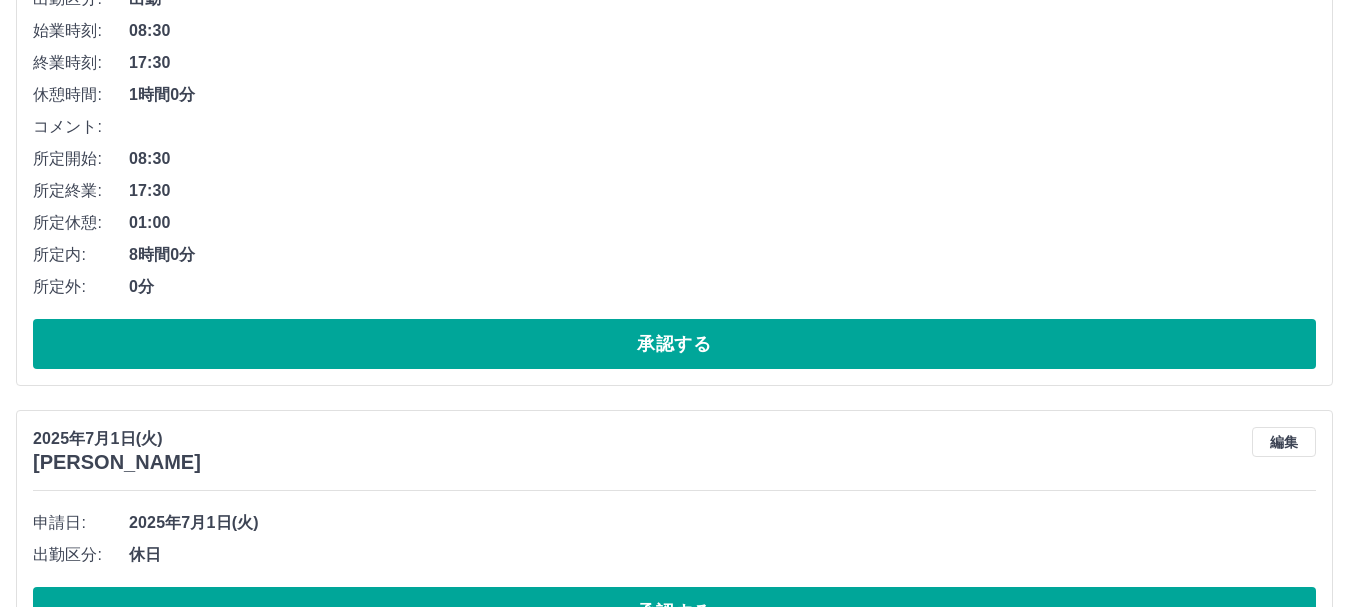 scroll, scrollTop: 455, scrollLeft: 0, axis: vertical 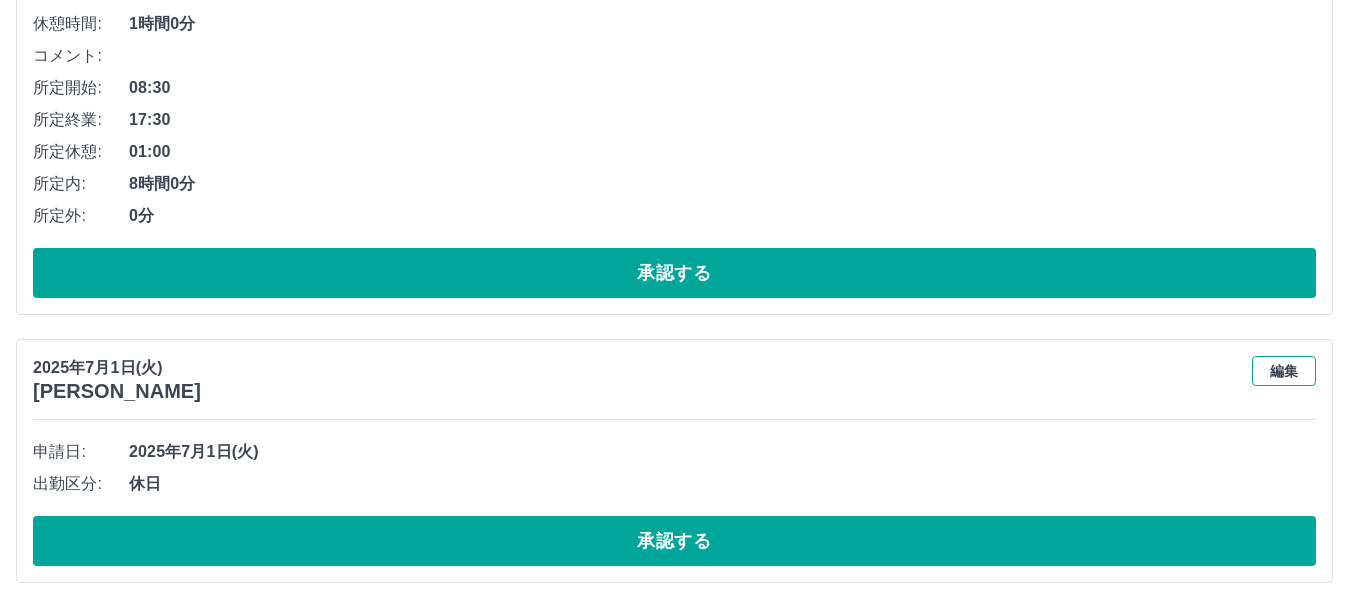click on "編集" at bounding box center (1284, 371) 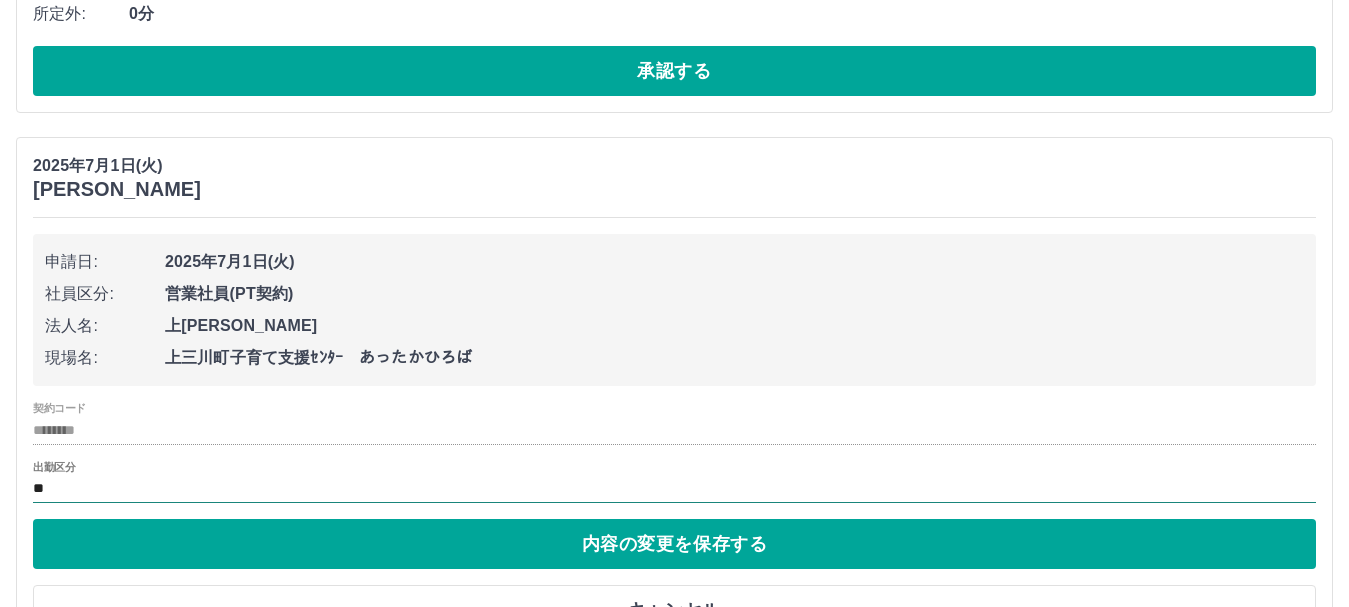 scroll, scrollTop: 726, scrollLeft: 0, axis: vertical 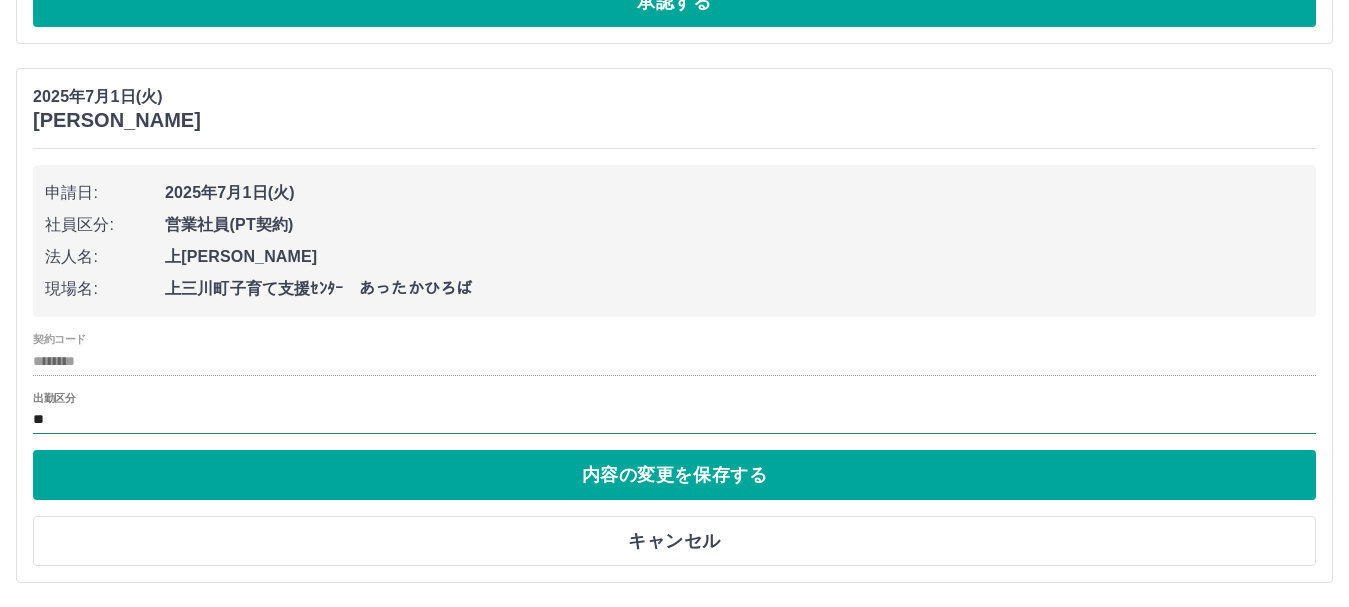 click on "**" at bounding box center (674, 420) 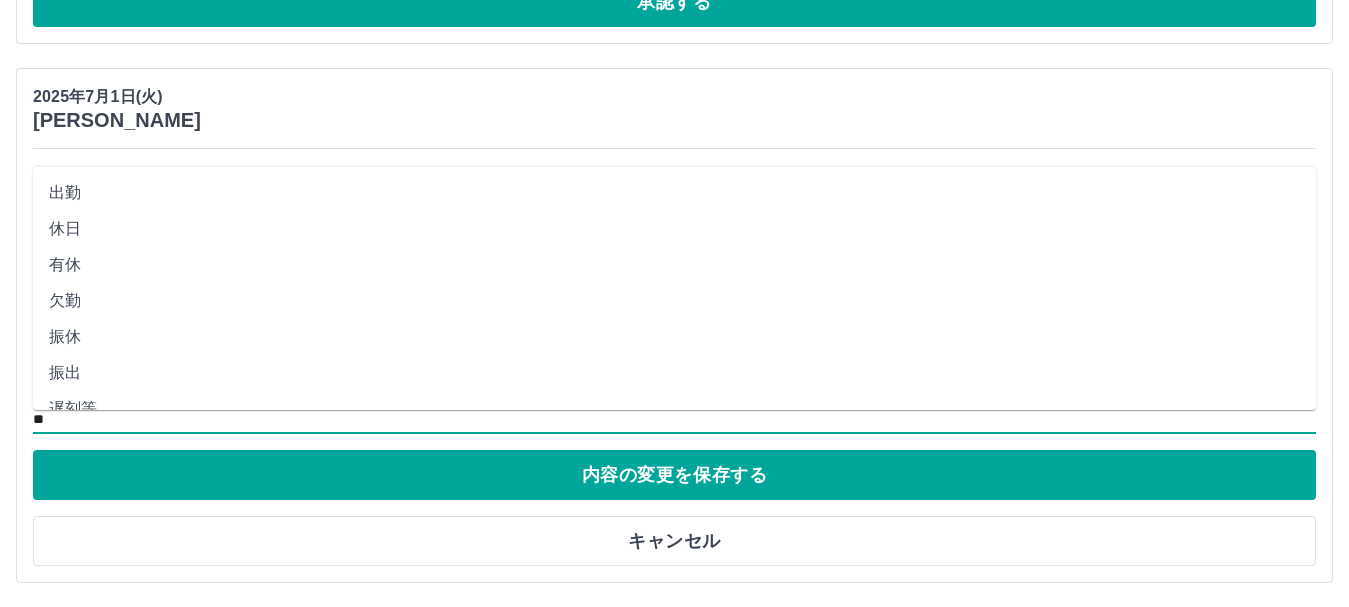 click on "出勤" at bounding box center [674, 193] 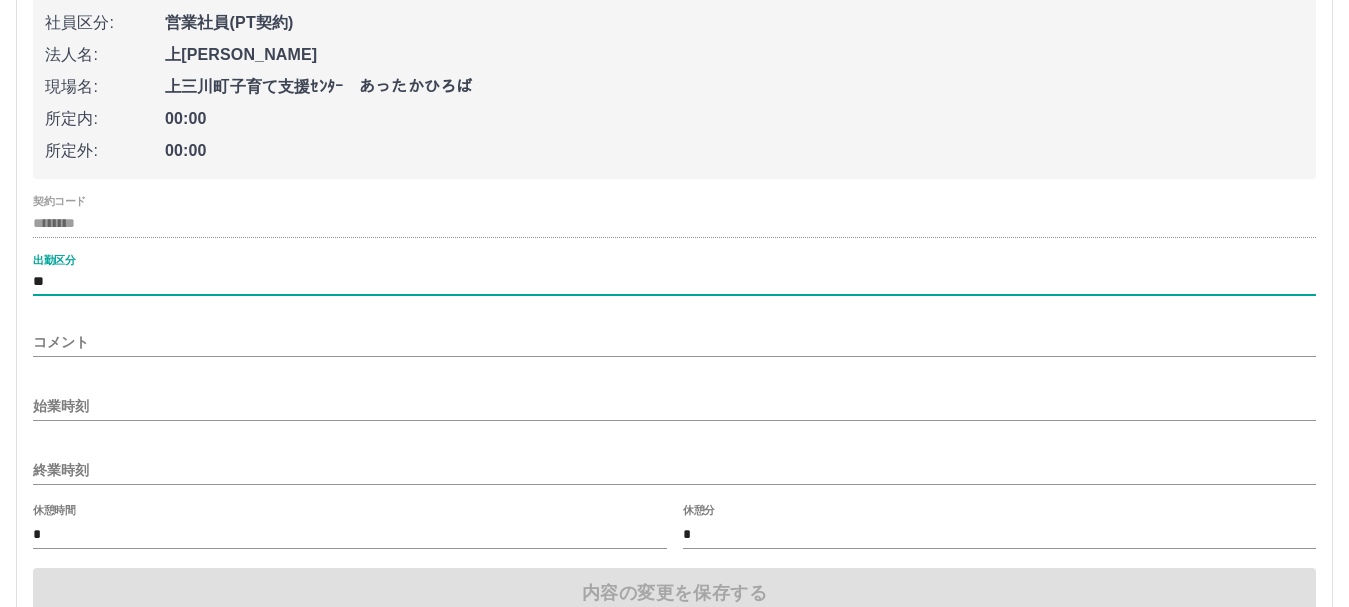 scroll, scrollTop: 1026, scrollLeft: 0, axis: vertical 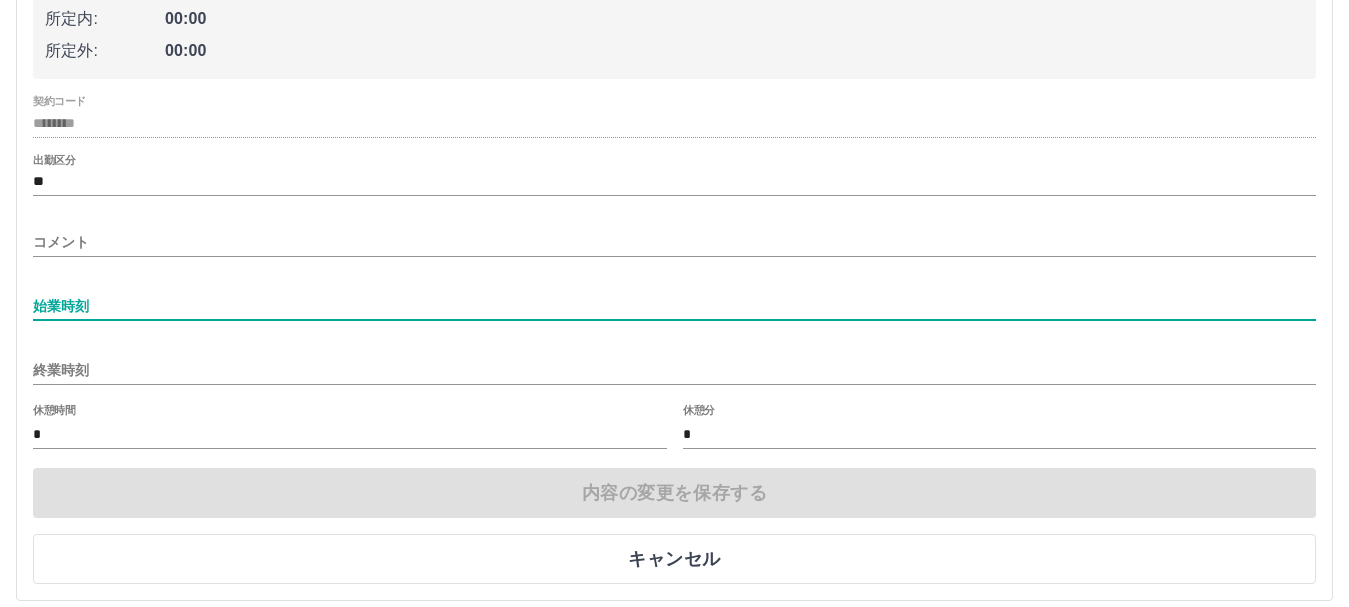 click on "始業時刻" at bounding box center [674, 306] 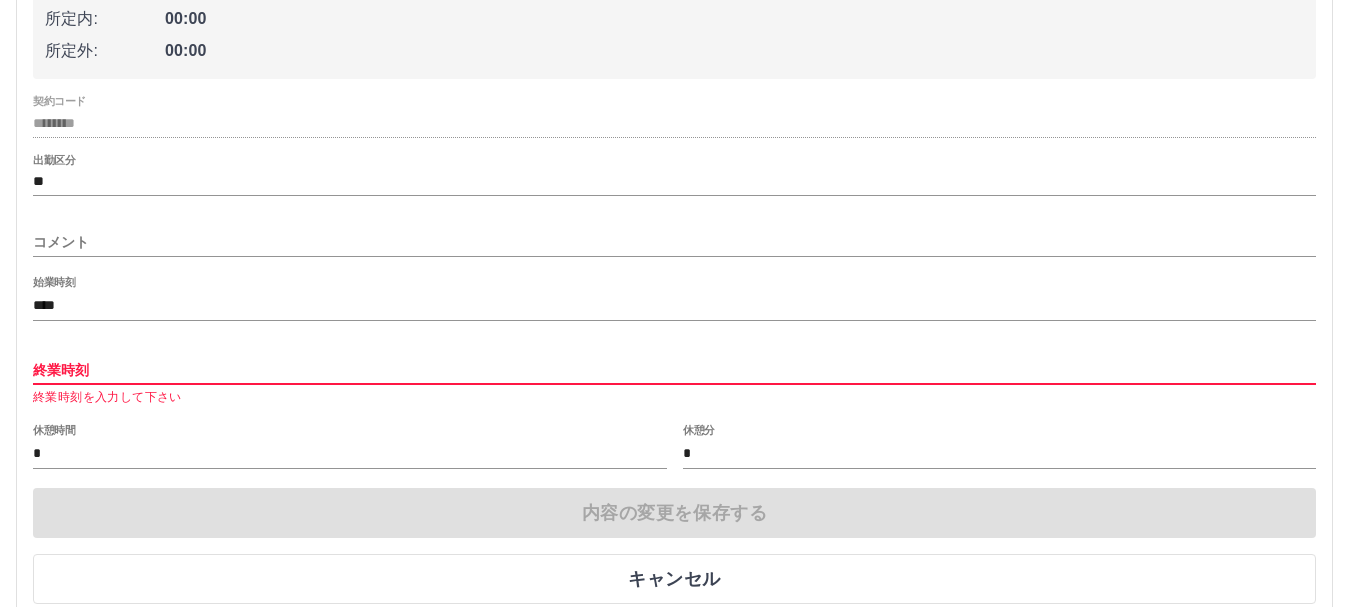 click on "終業時刻" at bounding box center [674, 370] 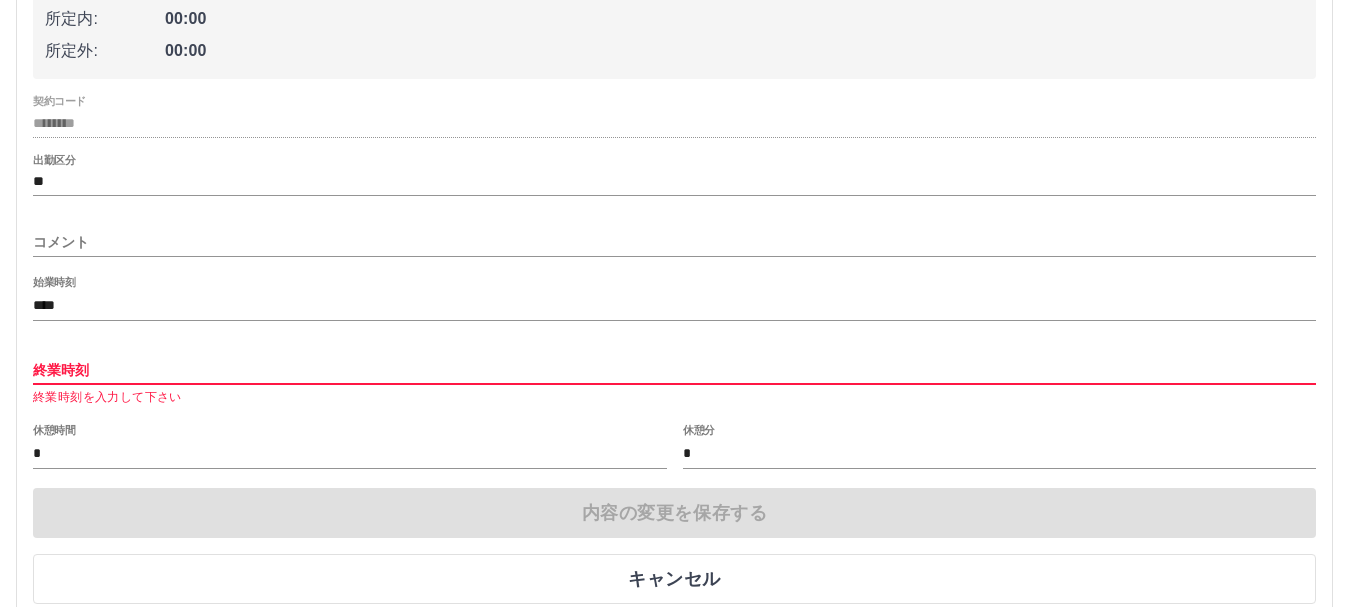type on "****" 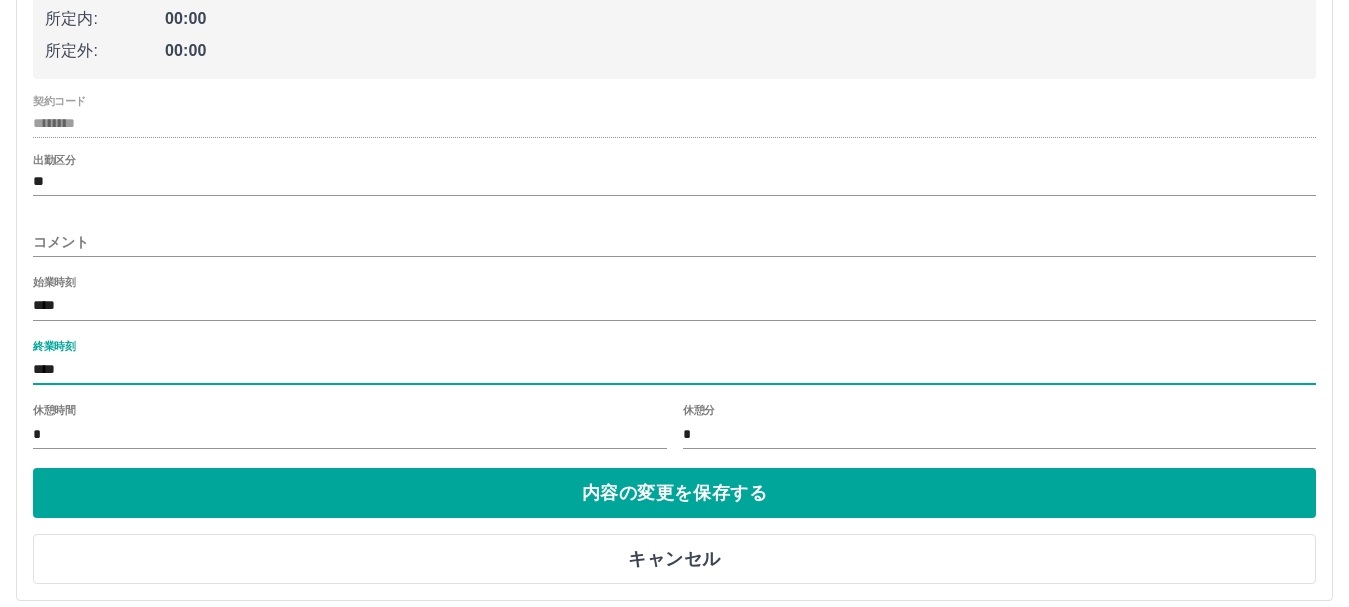 click on "*" at bounding box center (350, 434) 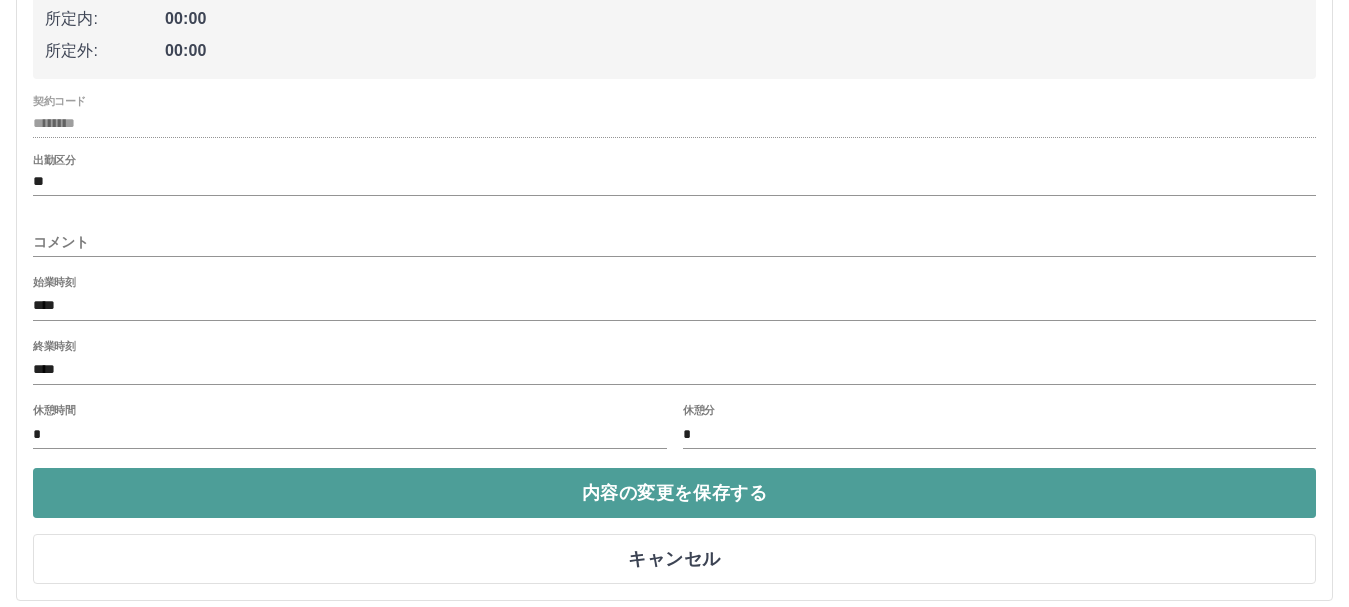 click on "内容の変更を保存する" at bounding box center [674, 493] 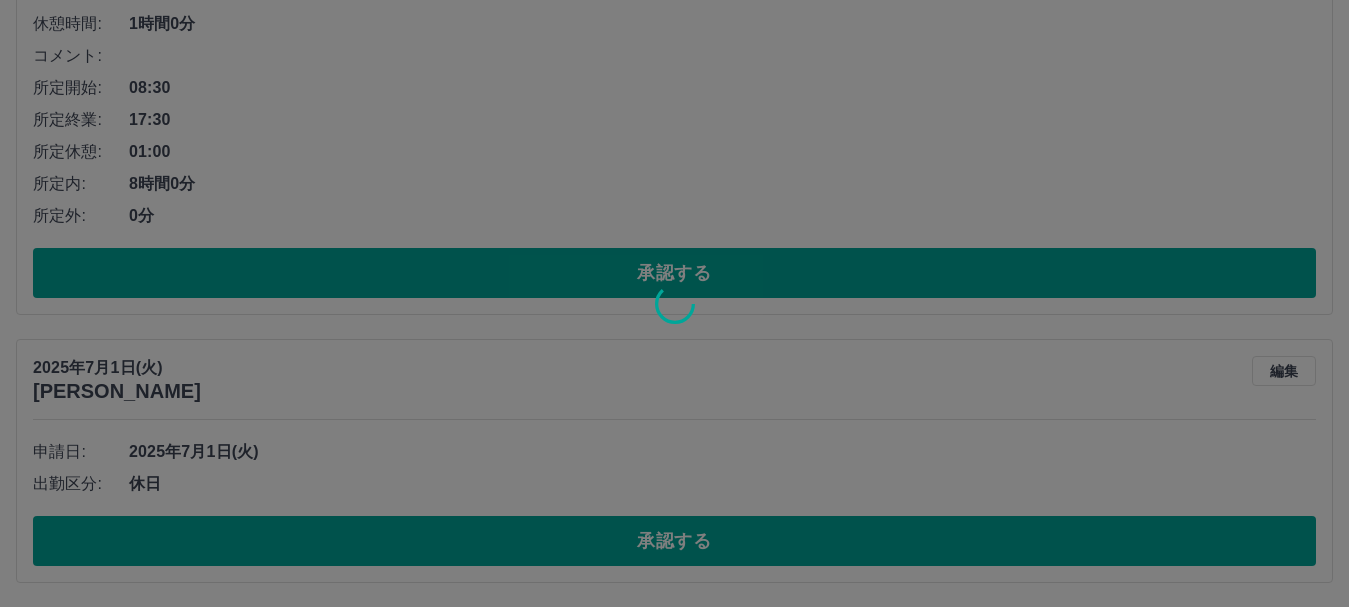 scroll, scrollTop: 743, scrollLeft: 0, axis: vertical 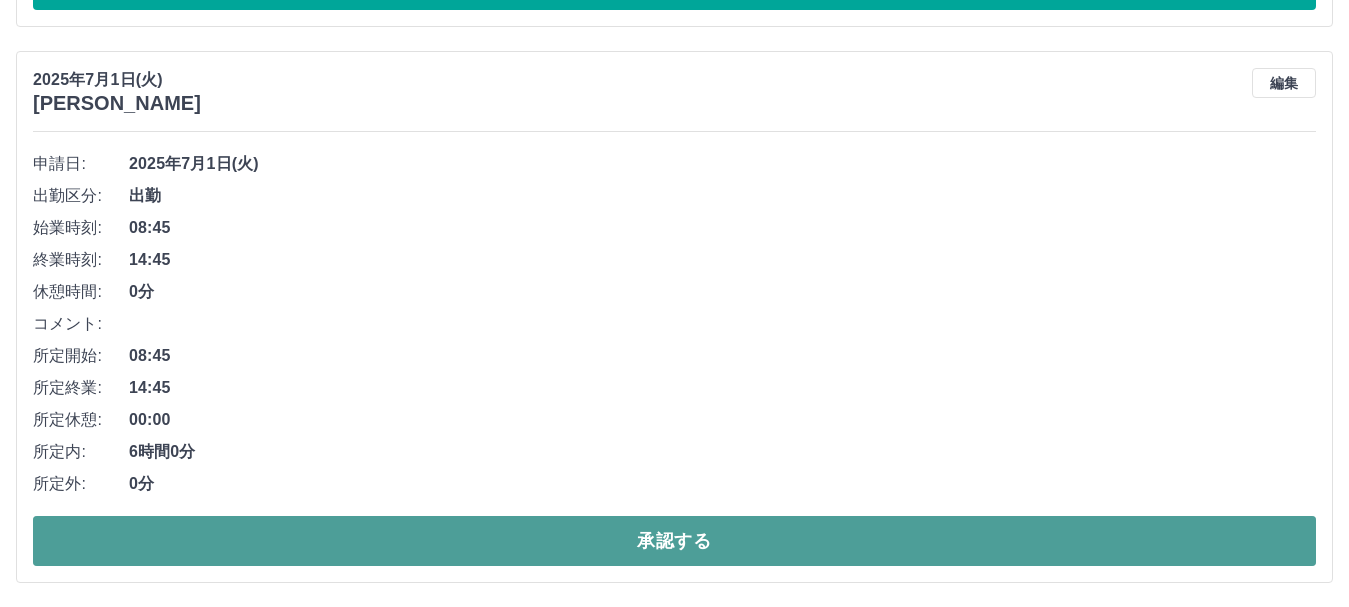 click on "承認する" at bounding box center (674, 541) 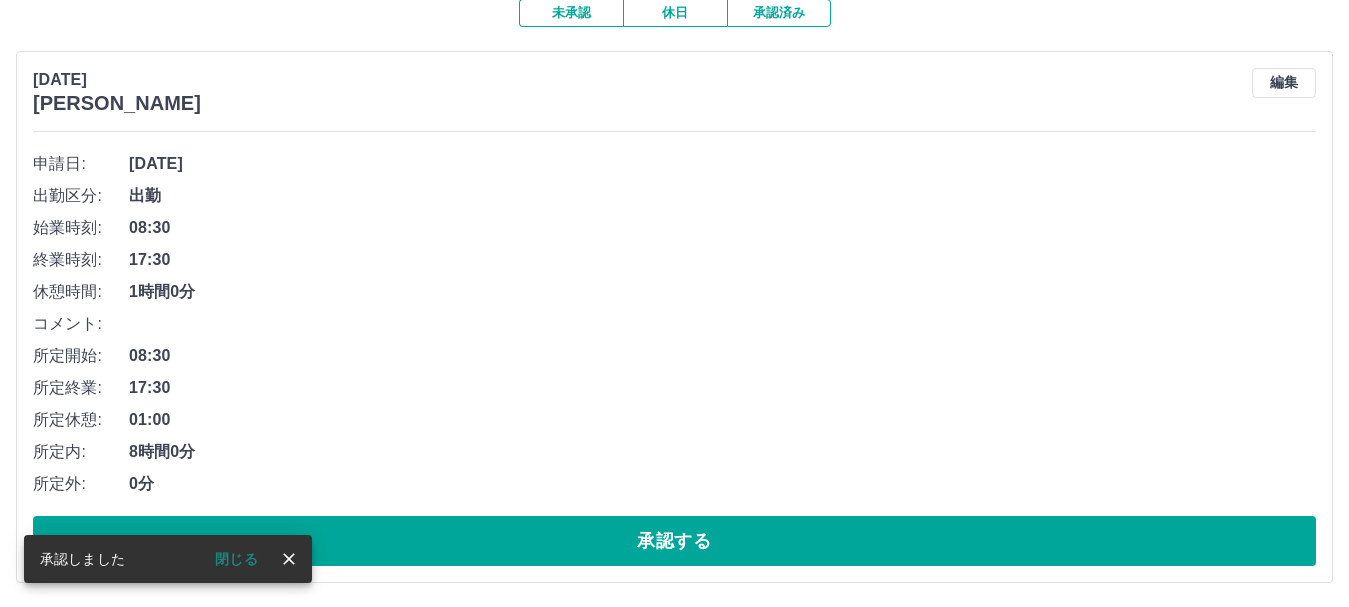 scroll, scrollTop: 0, scrollLeft: 0, axis: both 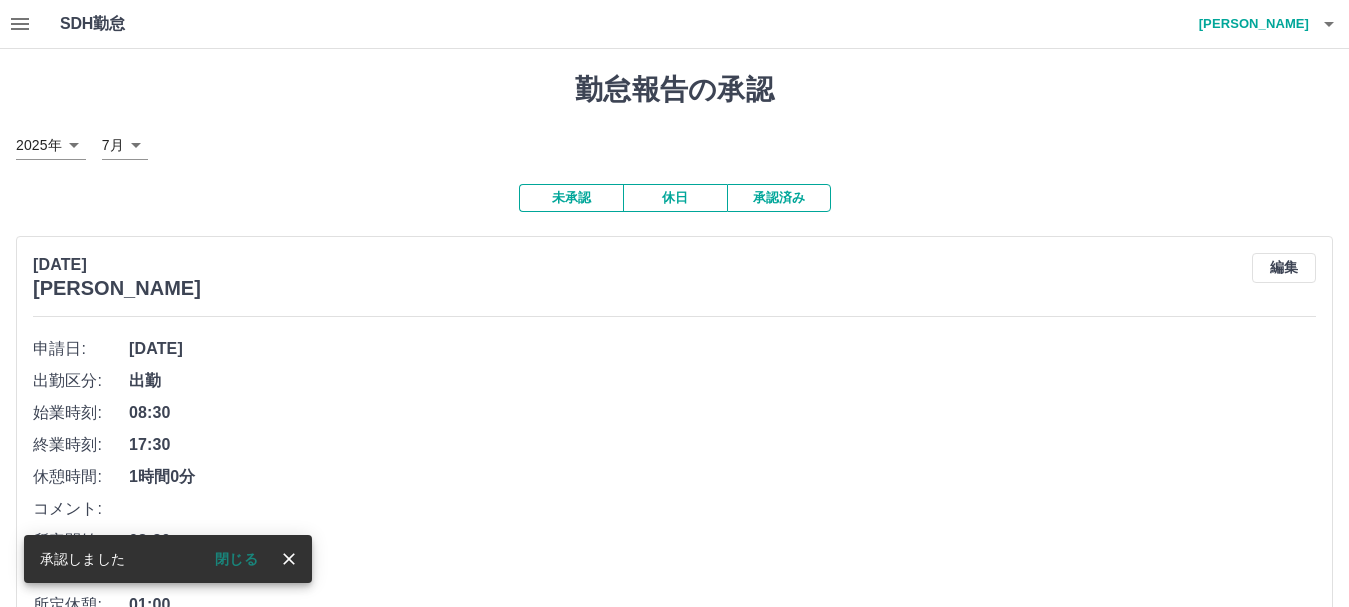 click 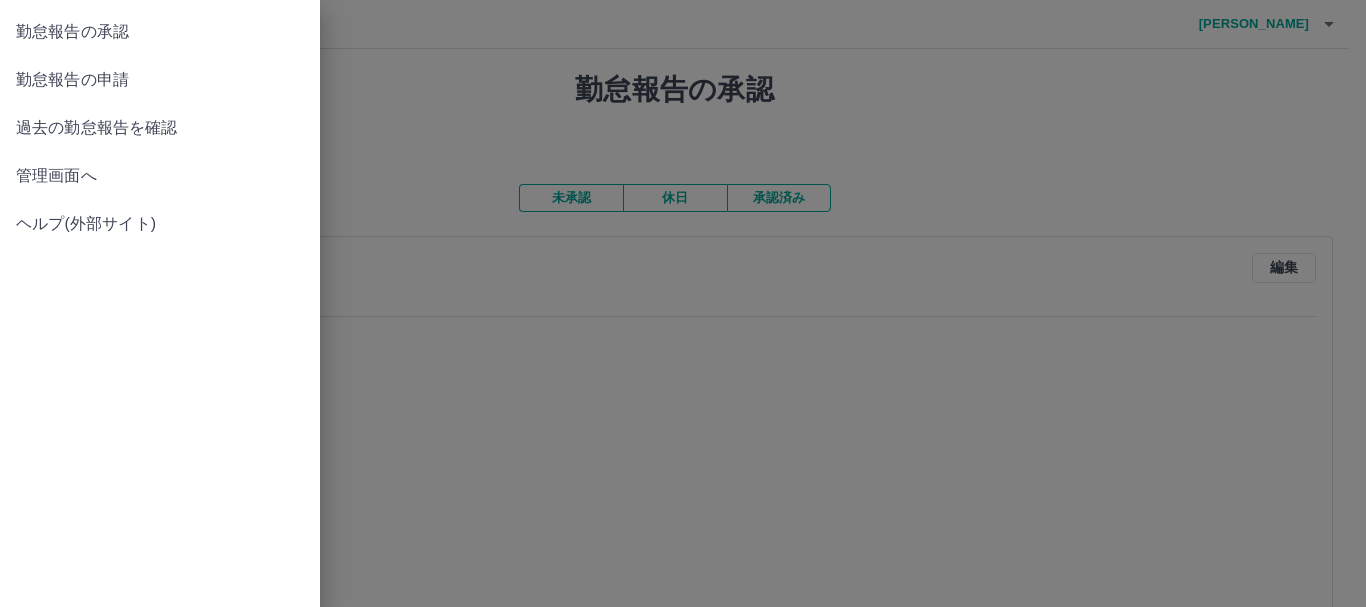 click on "管理画面へ" at bounding box center [160, 176] 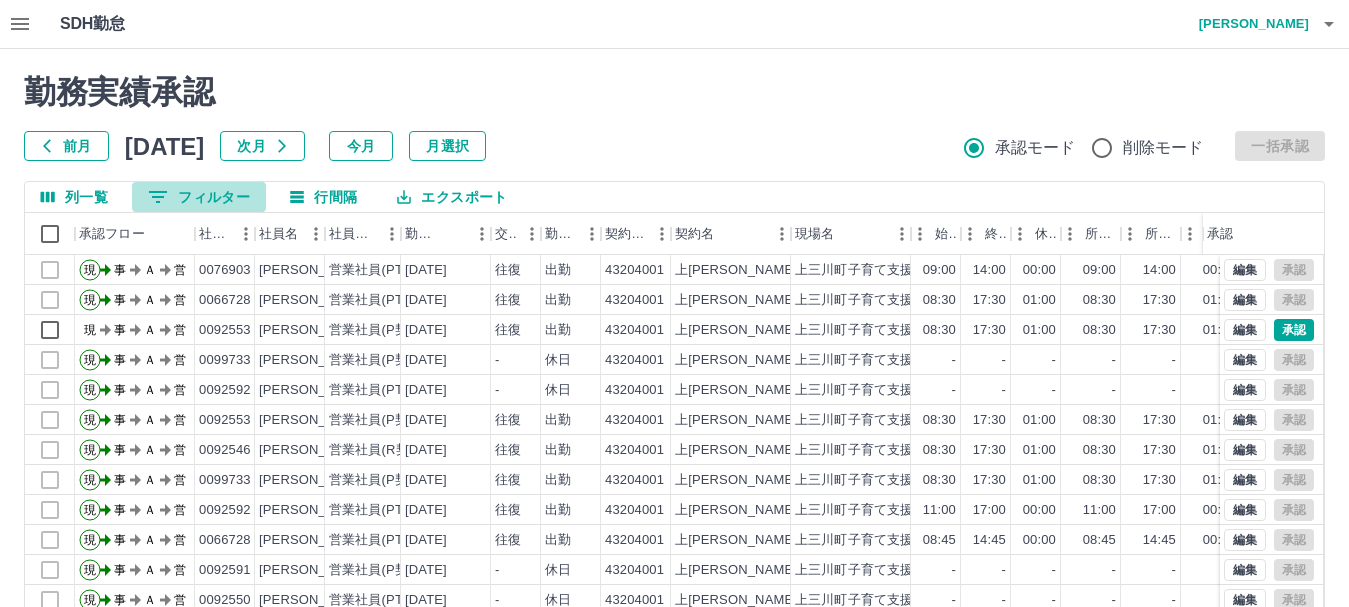 click 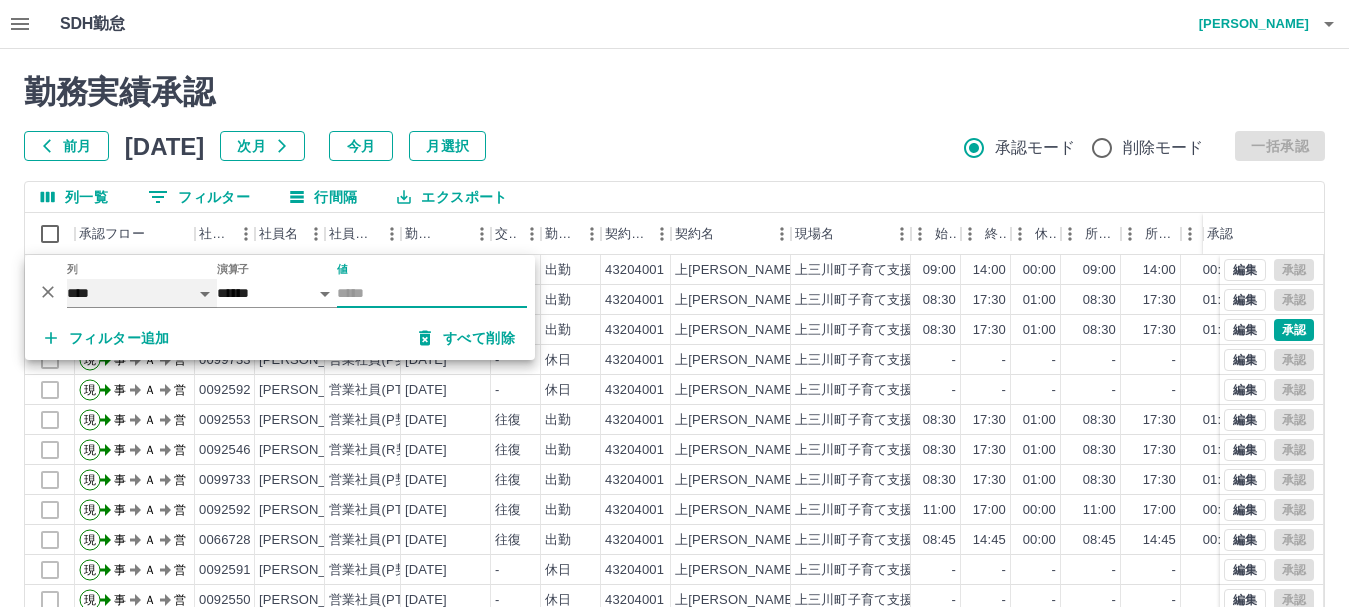 click on "**** *** **** *** *** **** ***** *** *** ** ** ** **** **** **** ** ** *** **** *****" at bounding box center (142, 293) 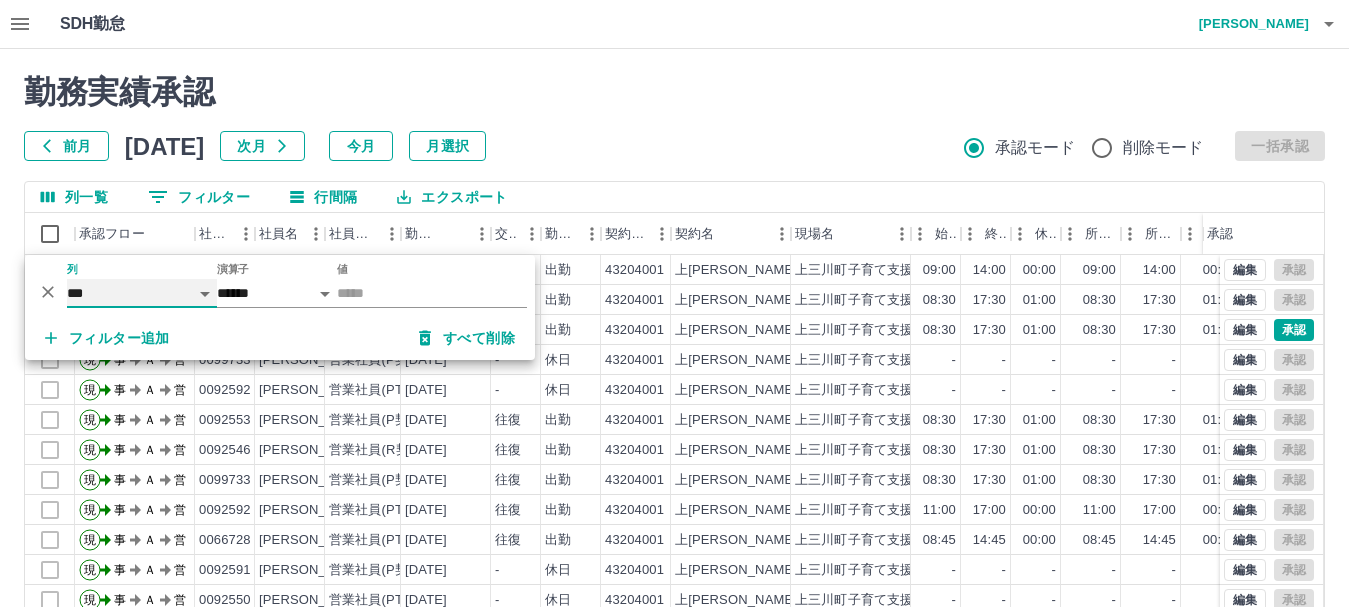 click on "**** *** **** *** *** **** ***** *** *** ** ** ** **** **** **** ** ** *** **** *****" at bounding box center (142, 293) 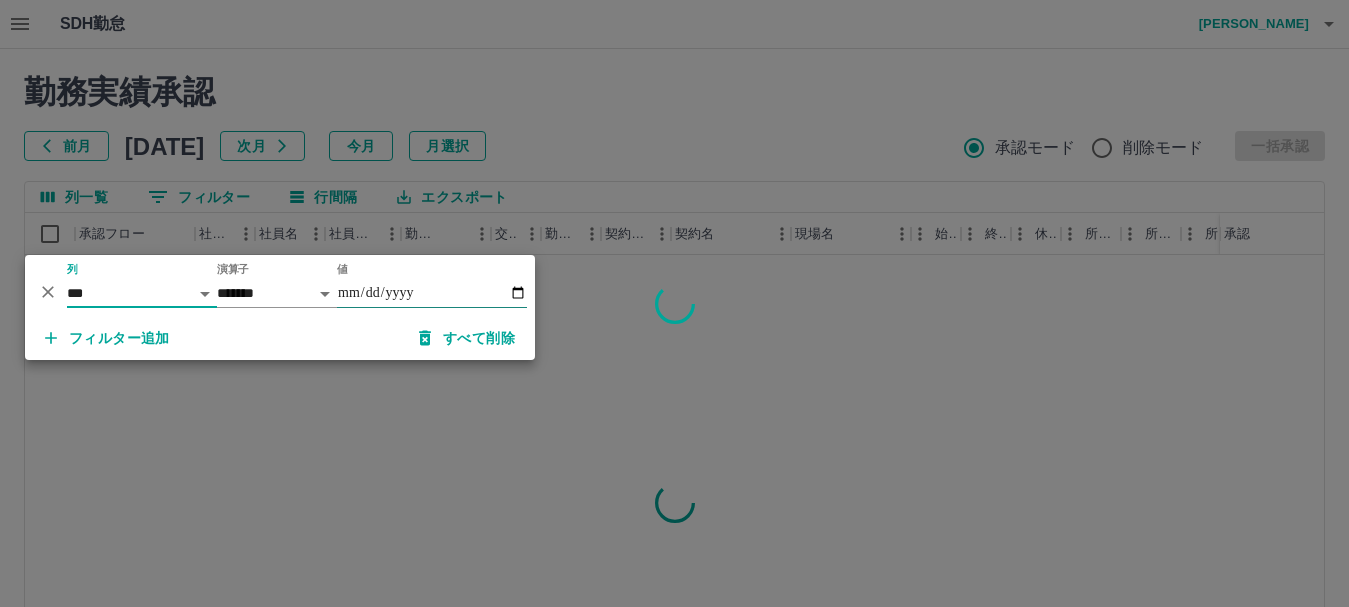 click on "値" at bounding box center [432, 293] 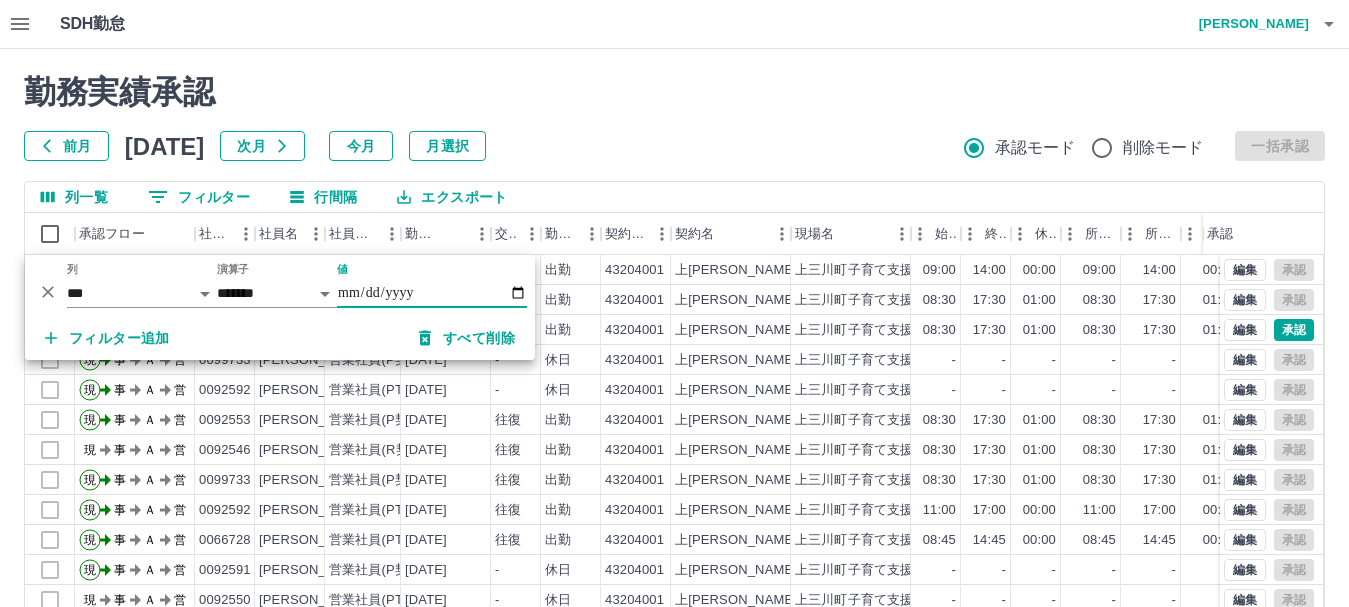 type on "**********" 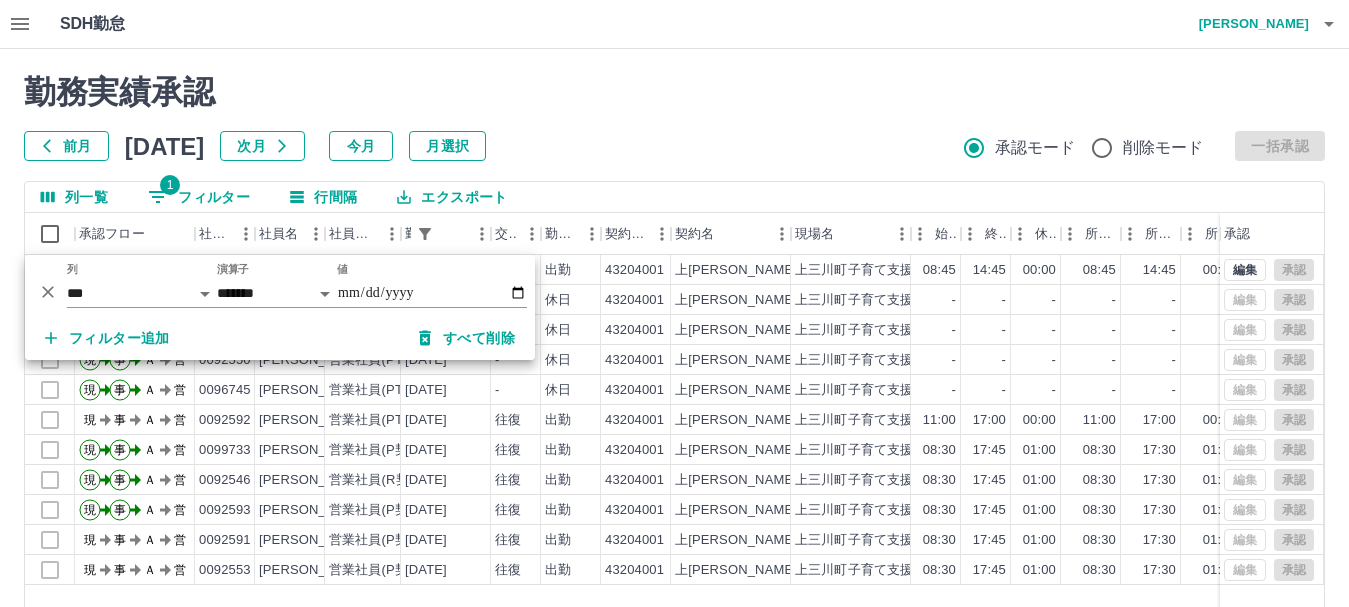 click on "勤務実績承認 前月 [DATE] 次月 今月 月選択 承認モード 削除モード 一括承認" at bounding box center (674, 117) 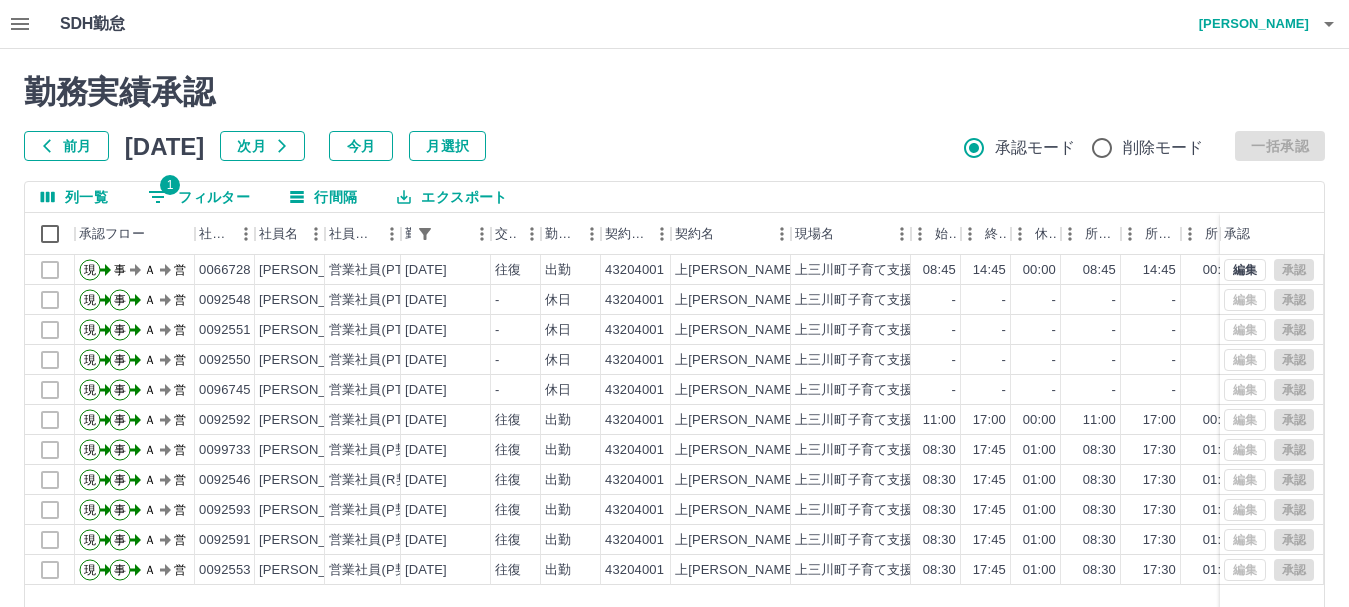 click on "1 フィルター" at bounding box center (199, 197) 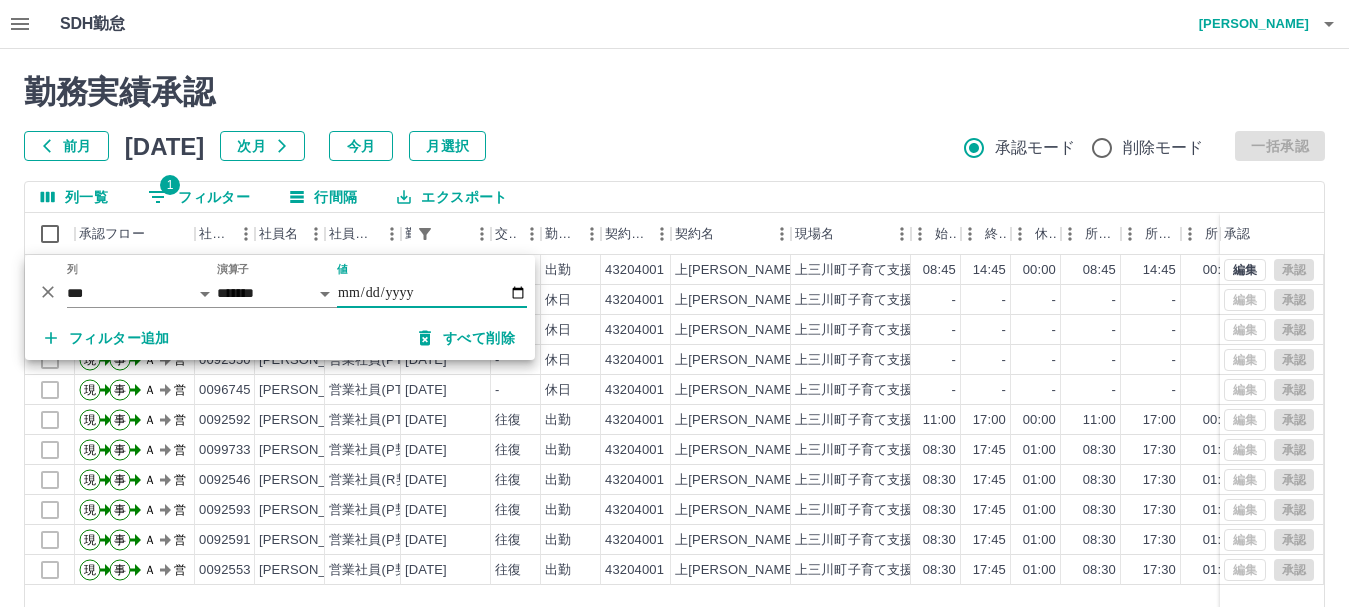 click on "**********" at bounding box center (432, 293) 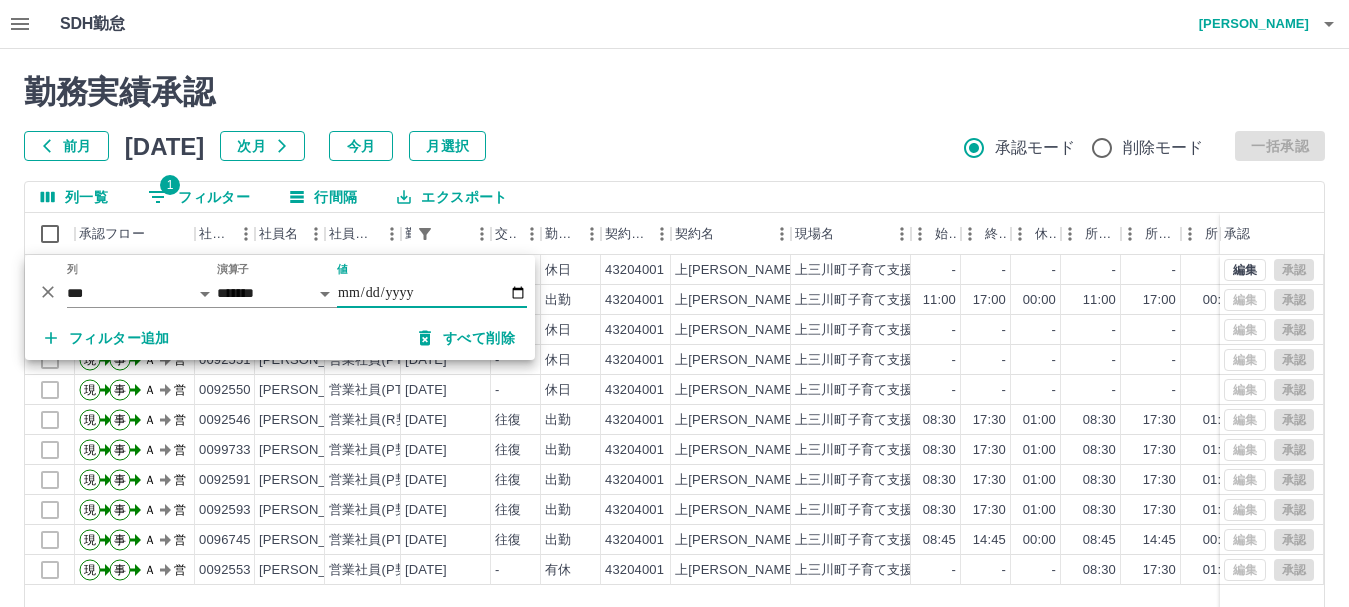 click on "勤務実績承認 前月 [DATE] 次月 今月 月選択 承認モード 削除モード 一括承認" at bounding box center (674, 117) 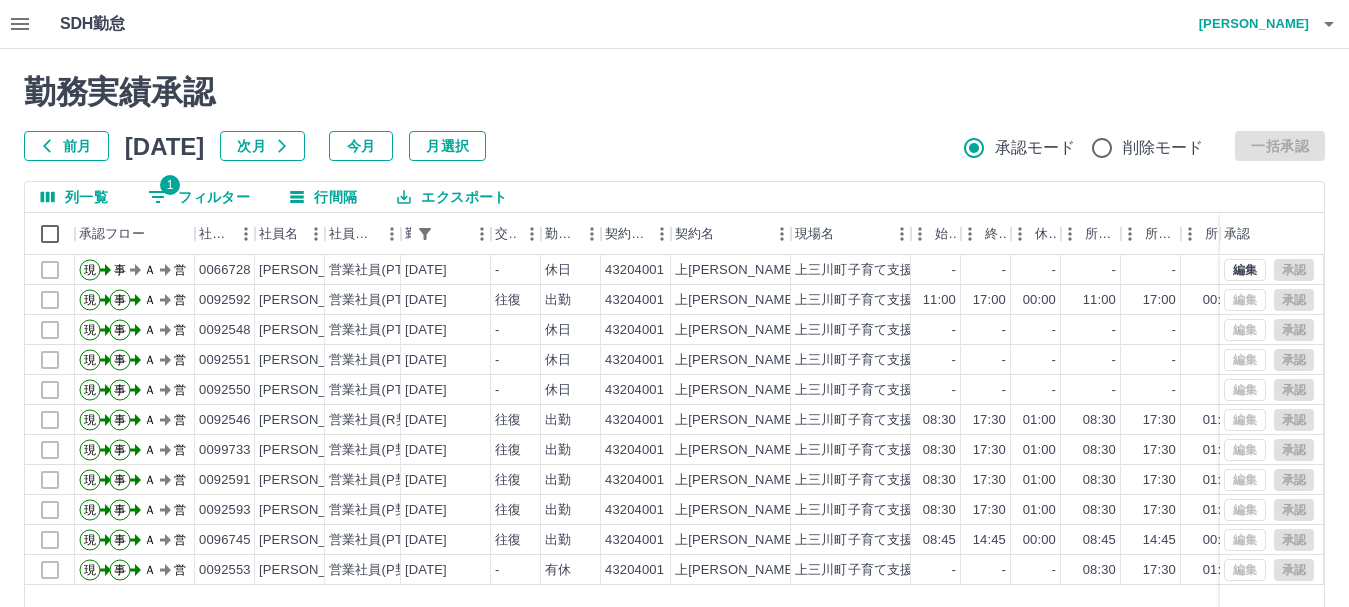 click on "1 フィルター" at bounding box center (199, 197) 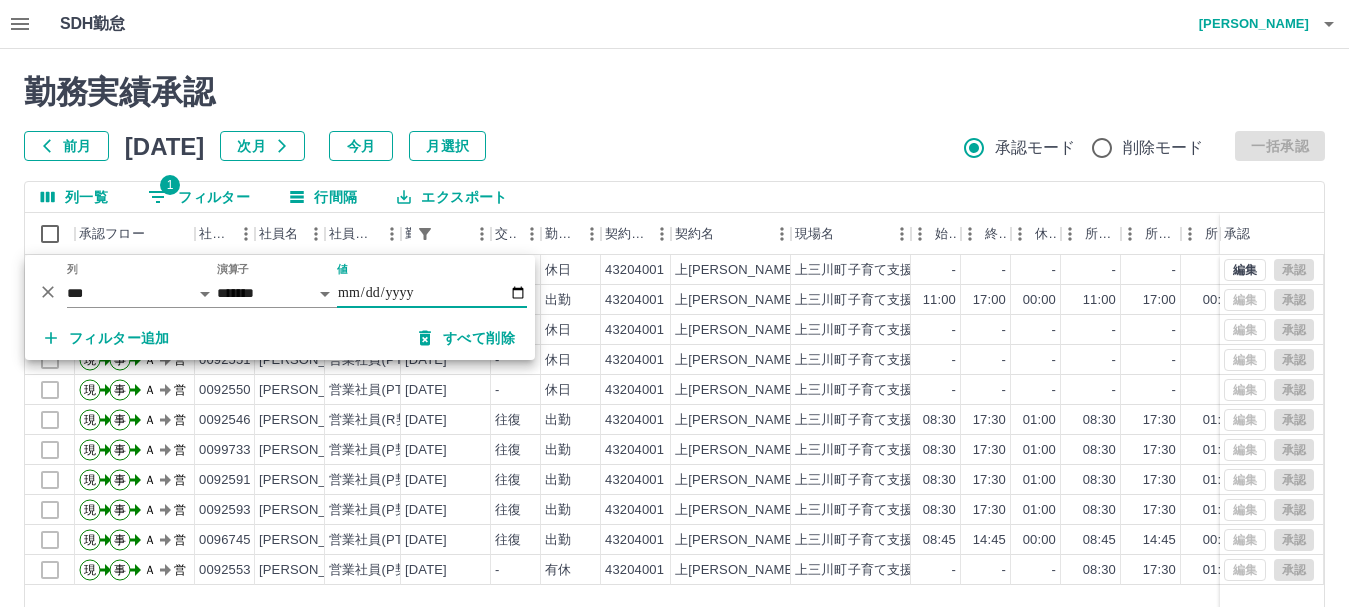 click on "**********" at bounding box center [432, 293] 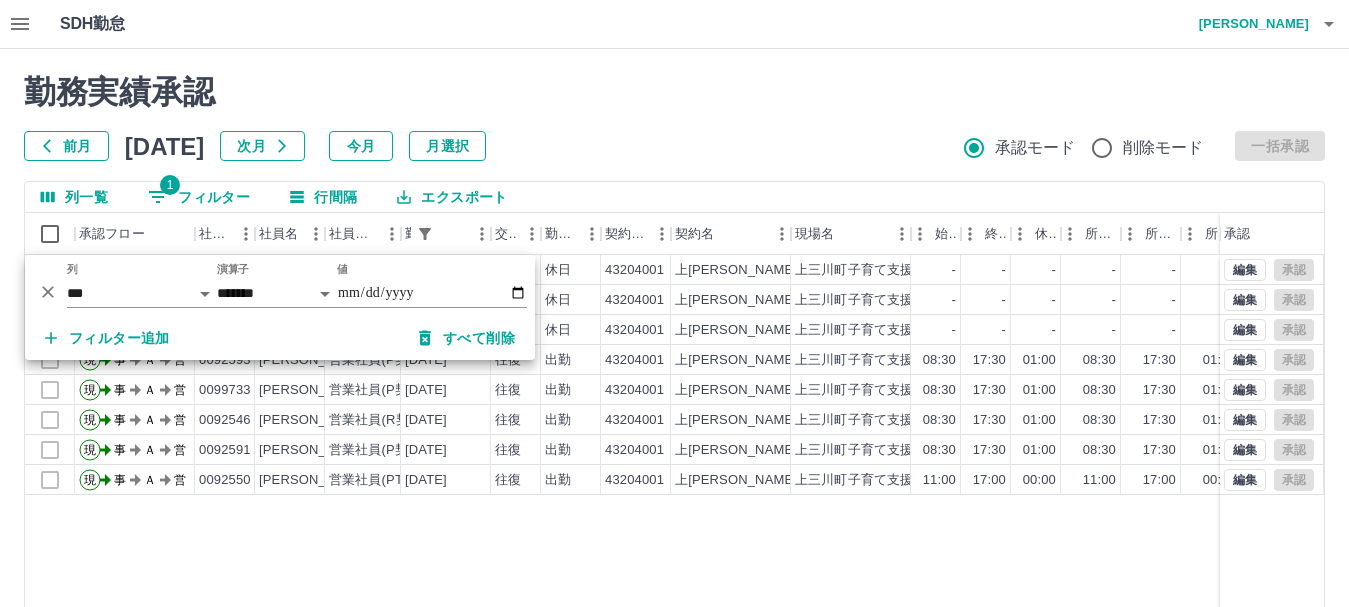 click on "現 事 Ａ 営 0092553 [PERSON_NAME] 営業社員(P契約) [DATE]  -  休日 43204001 [GEOGRAPHIC_DATA][PERSON_NAME]育て支援ｾﾝﾀｰ　あったかひろば - - - - - - 00:00 00:00 00:00 事務担当者承認待 現 事 Ａ 営 0092592 [PERSON_NAME] 営業社員(PT契約) [DATE]  -  休日 43204001 上[PERSON_NAME]三川町子育て支援ｾﾝﾀｰ　あったかひろば - - - - - - 00:00 00:00 00:00 事務担当者承認待 現 事 Ａ 営 0066728 [PERSON_NAME] 営業社員(PT契約) [DATE]  -  休日 43204001 [GEOGRAPHIC_DATA][PERSON_NAME]育て支援ｾﾝﾀｰ　あったかひろば - - - - - - 00:00 00:00 00:00 事務担当者承認待 現 事 Ａ 営 0092593 [PERSON_NAME] 営業社員(P契約) [DATE] 往復 出勤 43204001 [GEOGRAPHIC_DATA][PERSON_NAME]育て支援ｾﾝﾀｰ　あっ[PERSON_NAME] 08:30 17:30 01:00 08:30 17:30 01:00 09:00 08:00 00:00 事務担当者承認待 現 事 Ａ 営 0099733 [PERSON_NAME] 営業社員(P契約) [DATE] 往復 出勤 43204001" at bounding box center (898, 511) 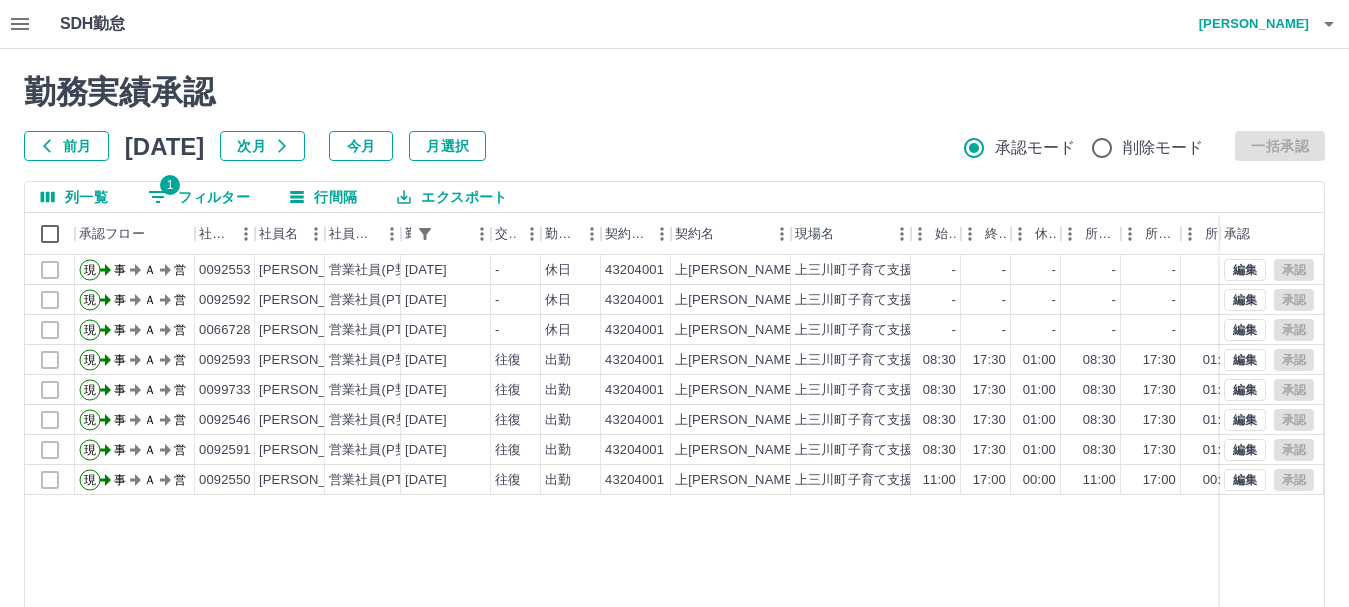 click at bounding box center (20, 24) 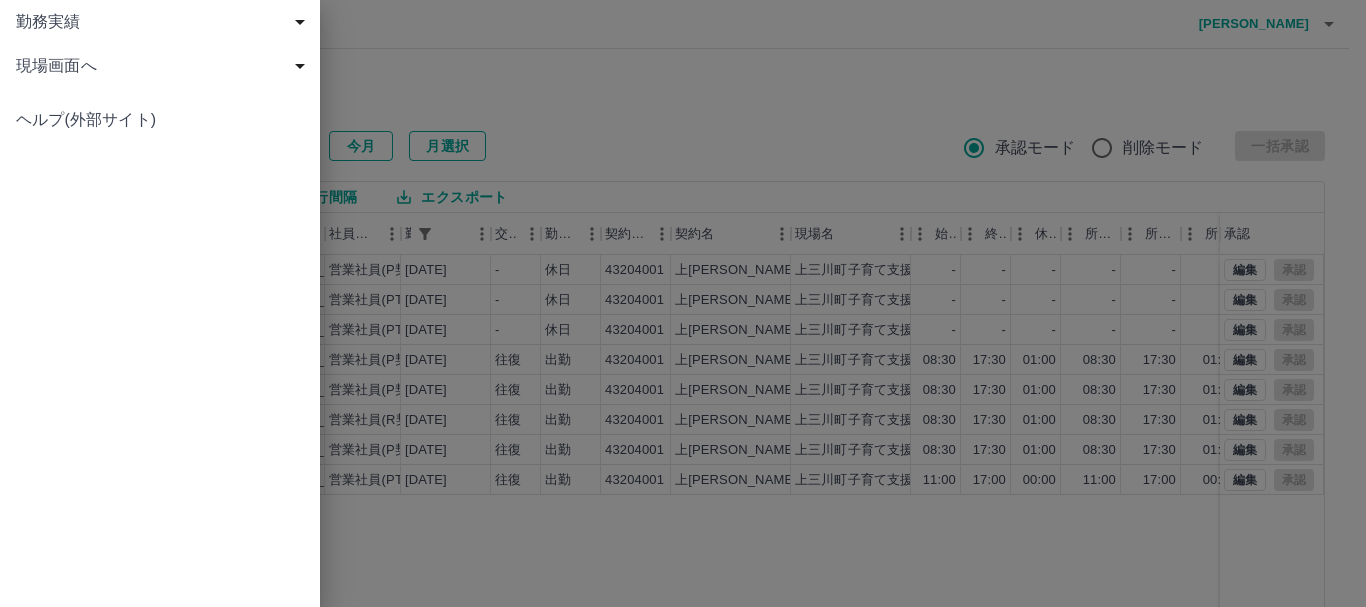 click on "現場画面へ" at bounding box center [164, 66] 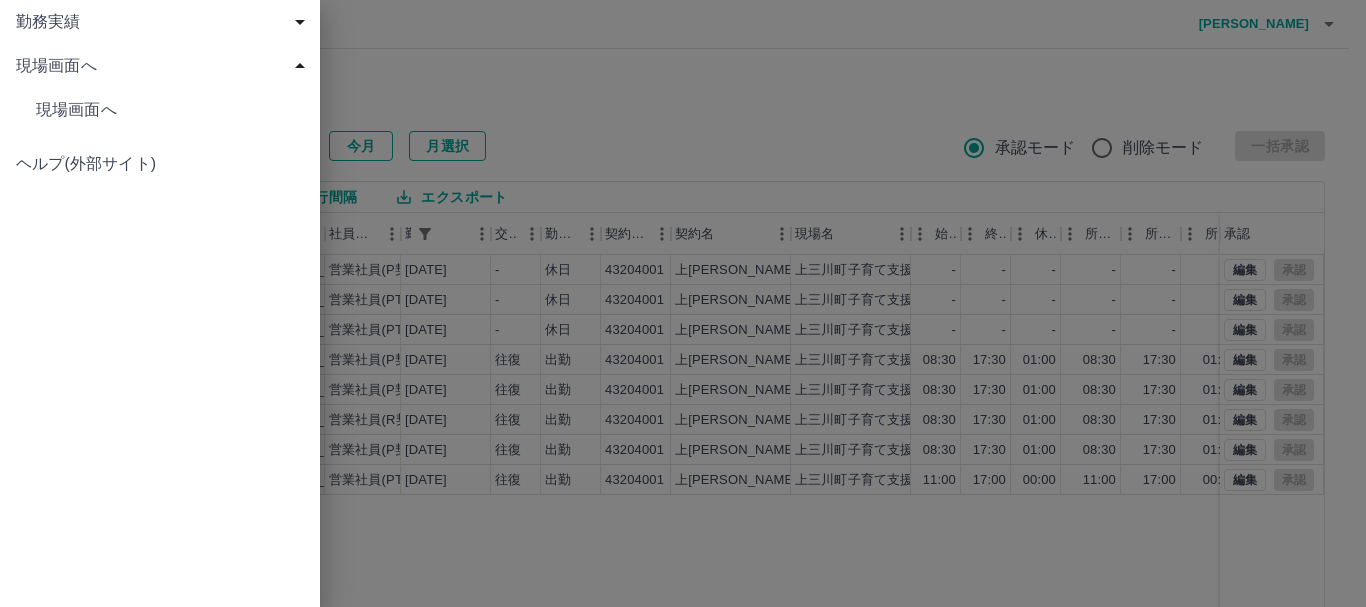 click on "現場画面へ" at bounding box center [170, 110] 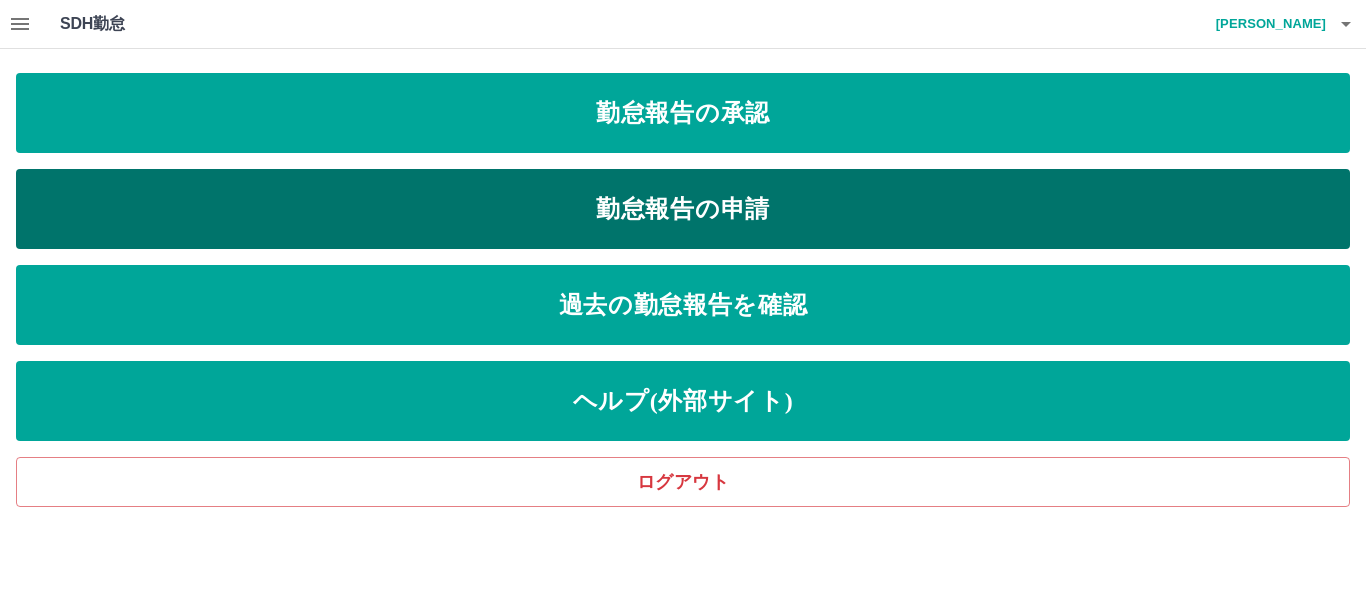 click on "勤怠報告の申請" at bounding box center [683, 209] 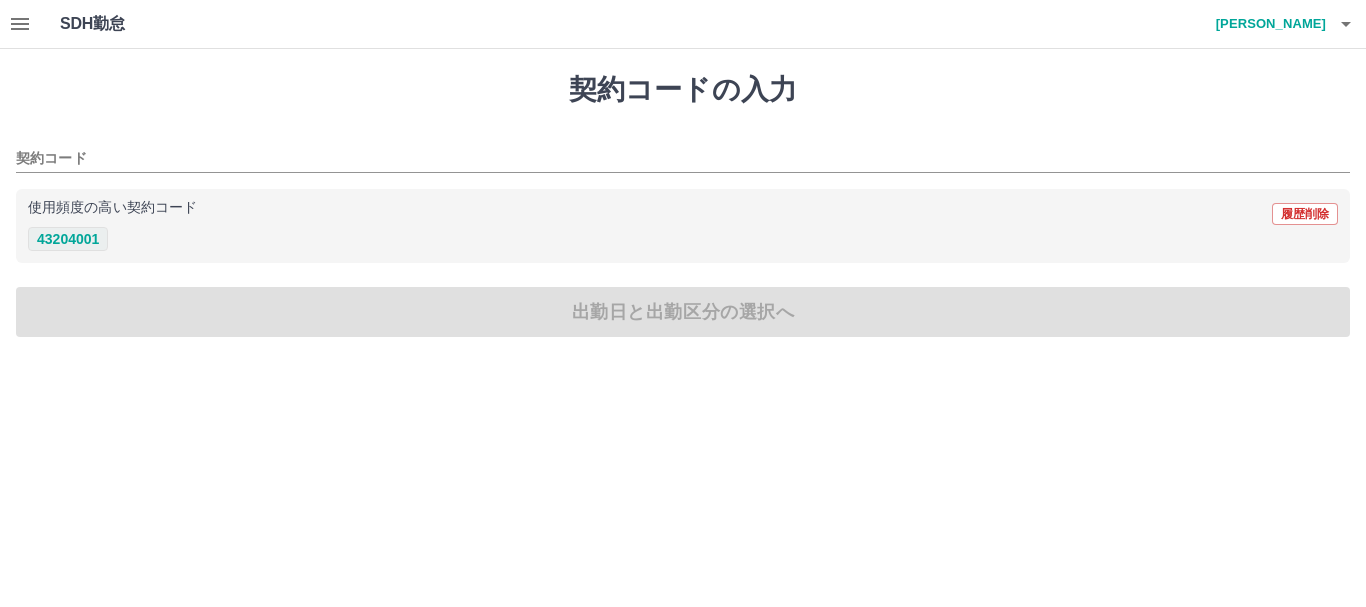 click on "43204001" at bounding box center (68, 239) 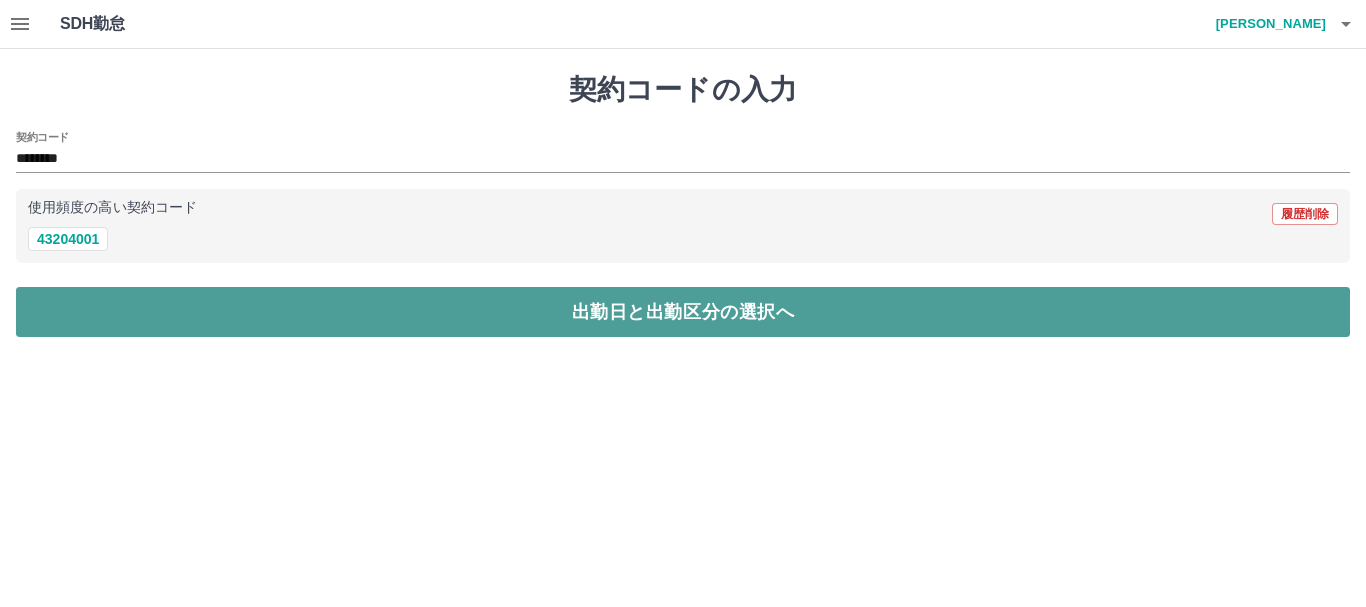 click on "出勤日と出勤区分の選択へ" at bounding box center [683, 312] 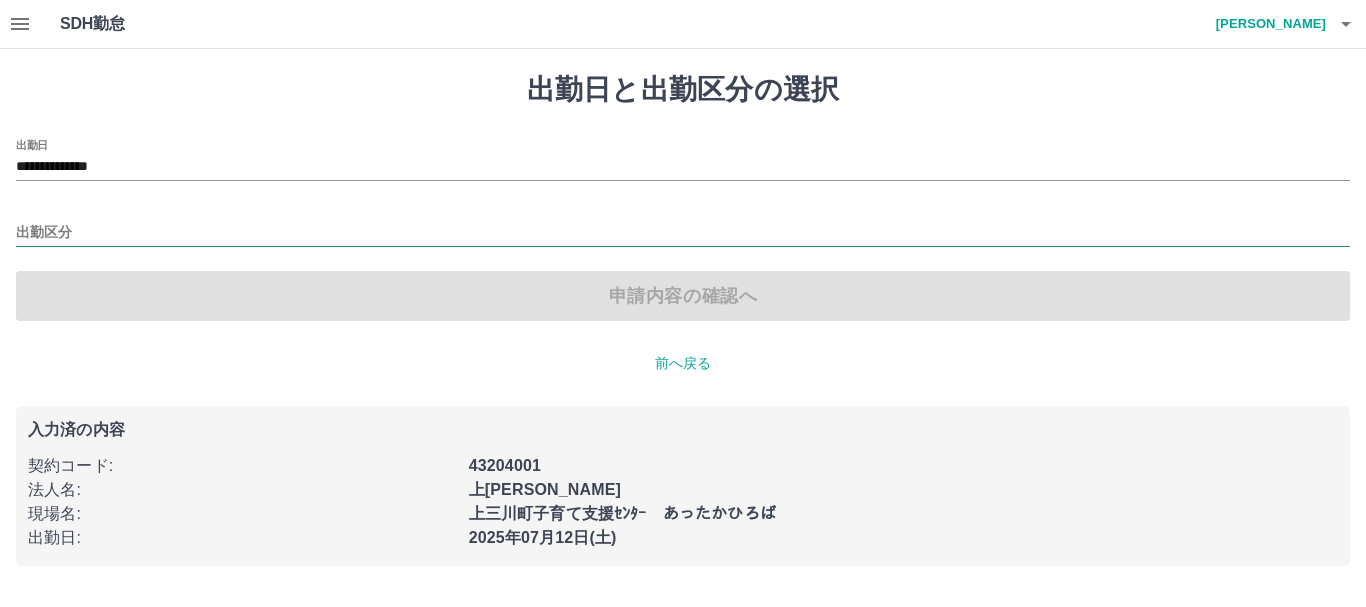 click on "出勤区分" at bounding box center [683, 233] 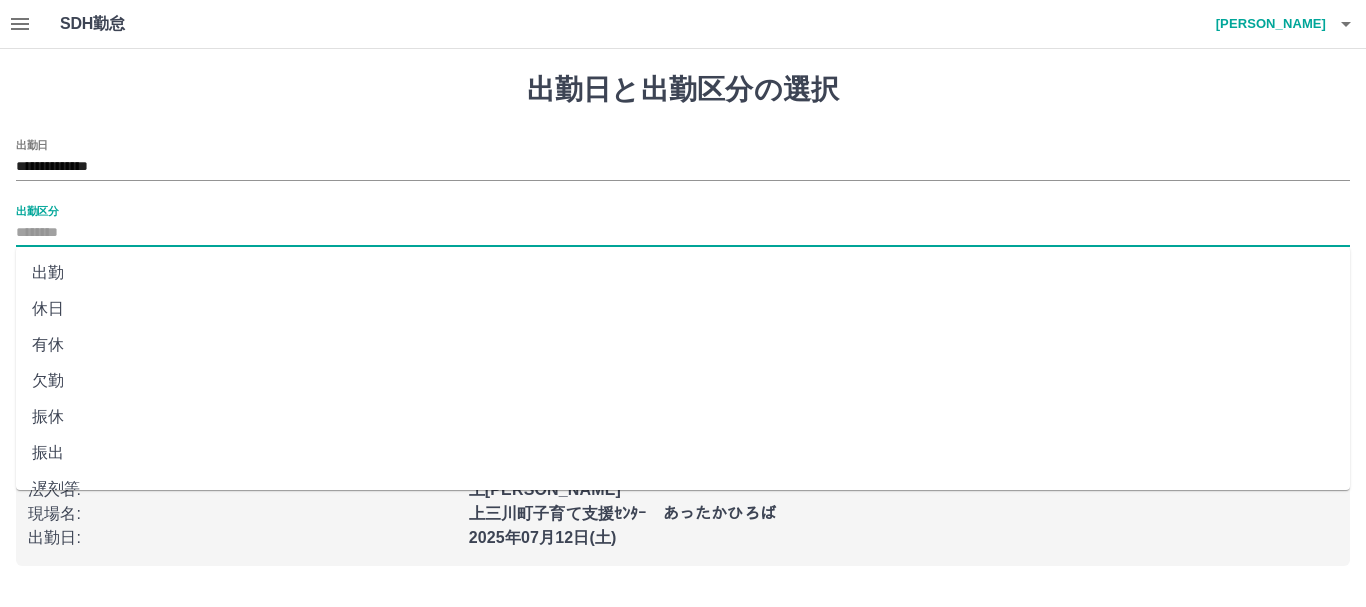 click on "出勤" at bounding box center (683, 273) 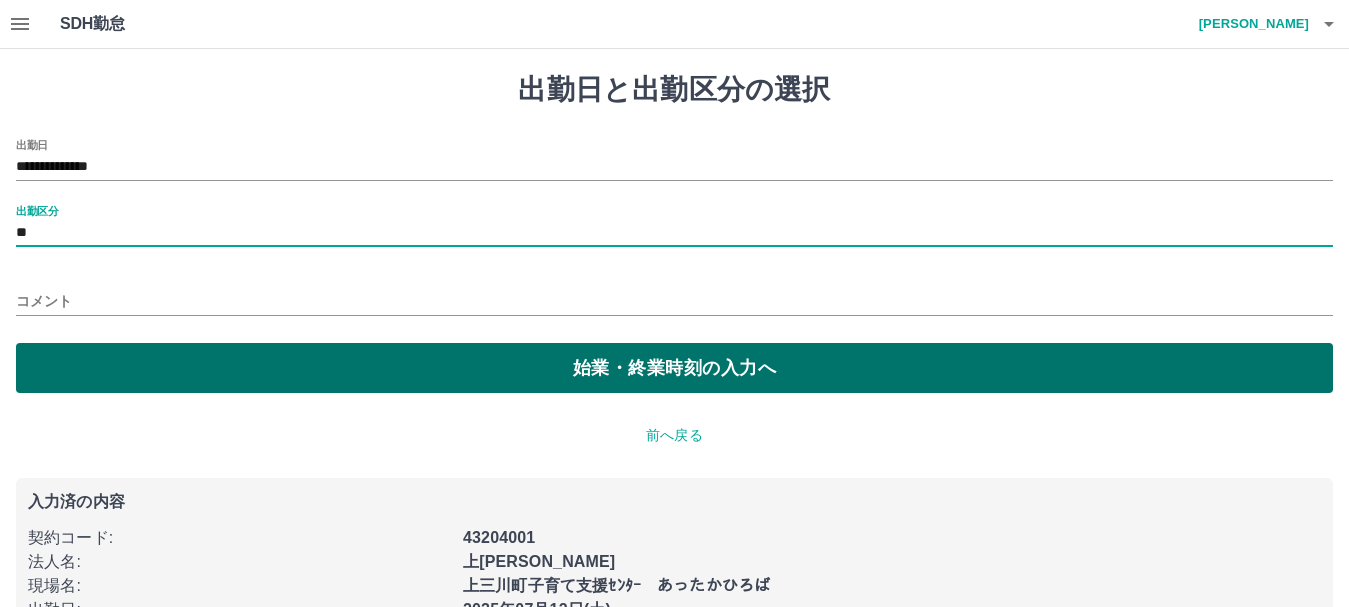 click on "始業・終業時刻の入力へ" at bounding box center [674, 368] 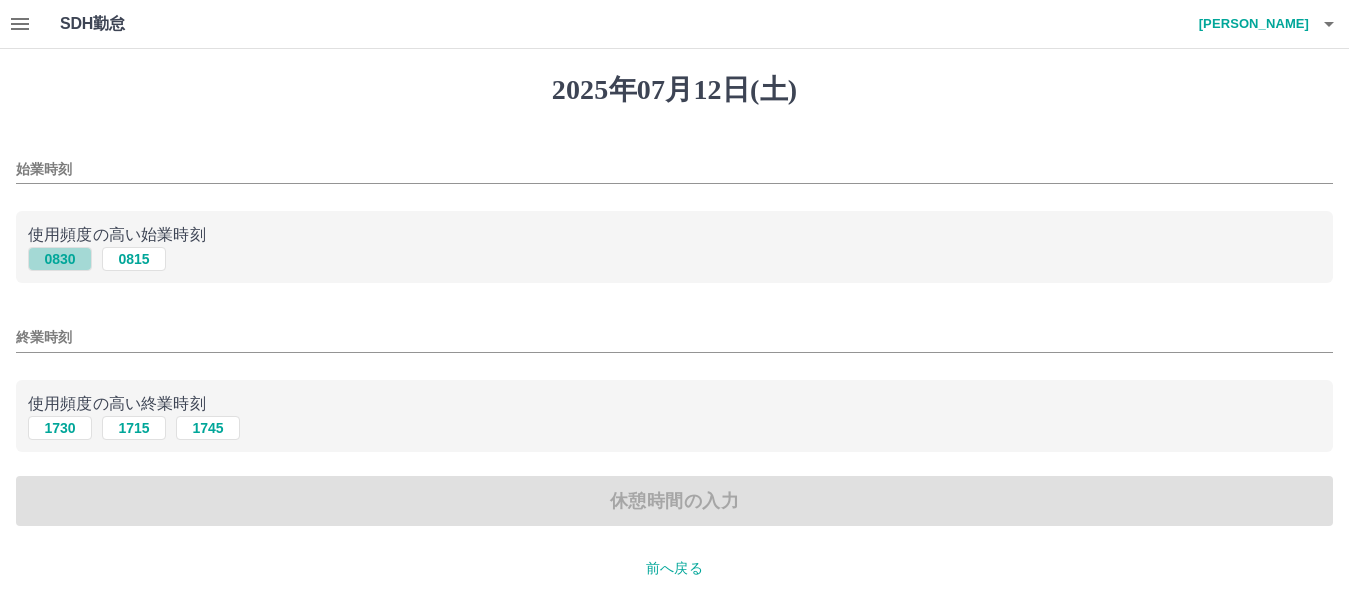 click on "0830" at bounding box center [60, 259] 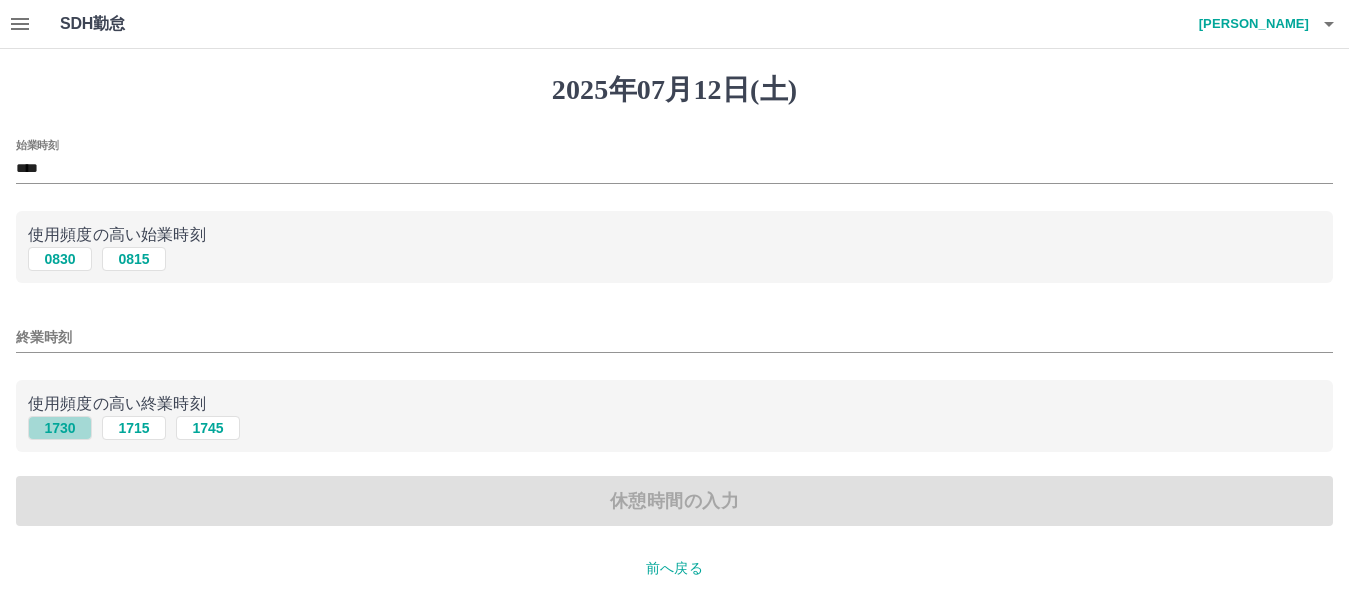 click on "1730" at bounding box center (60, 428) 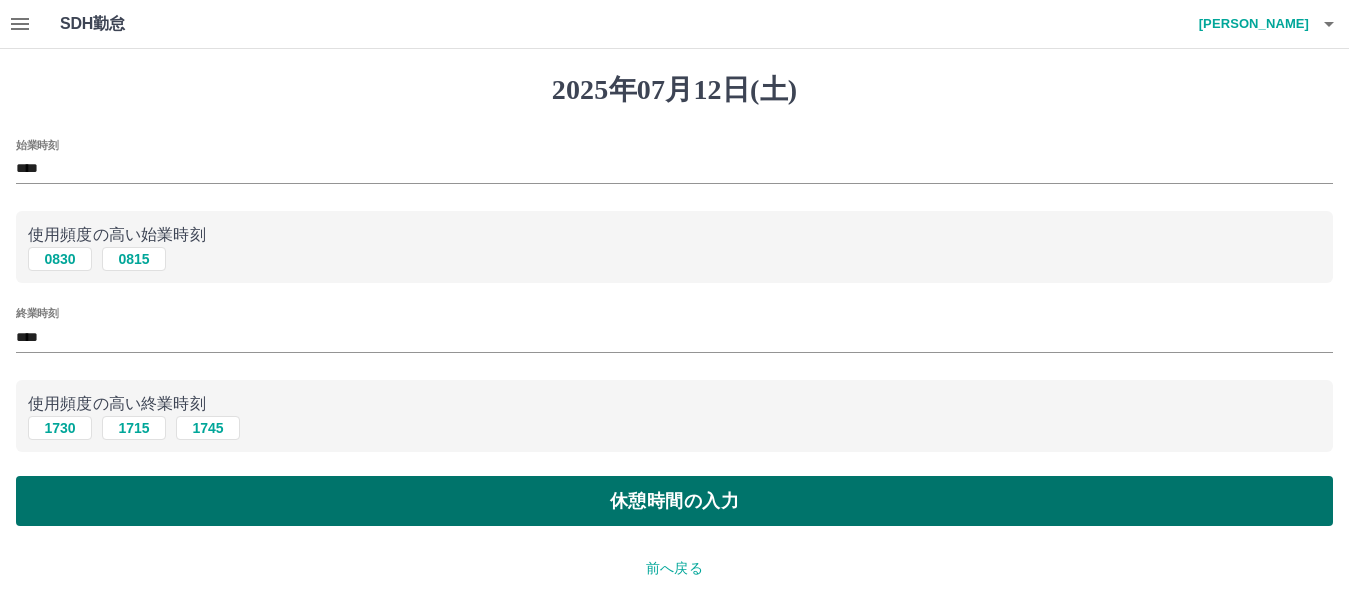 click on "休憩時間の入力" at bounding box center (674, 501) 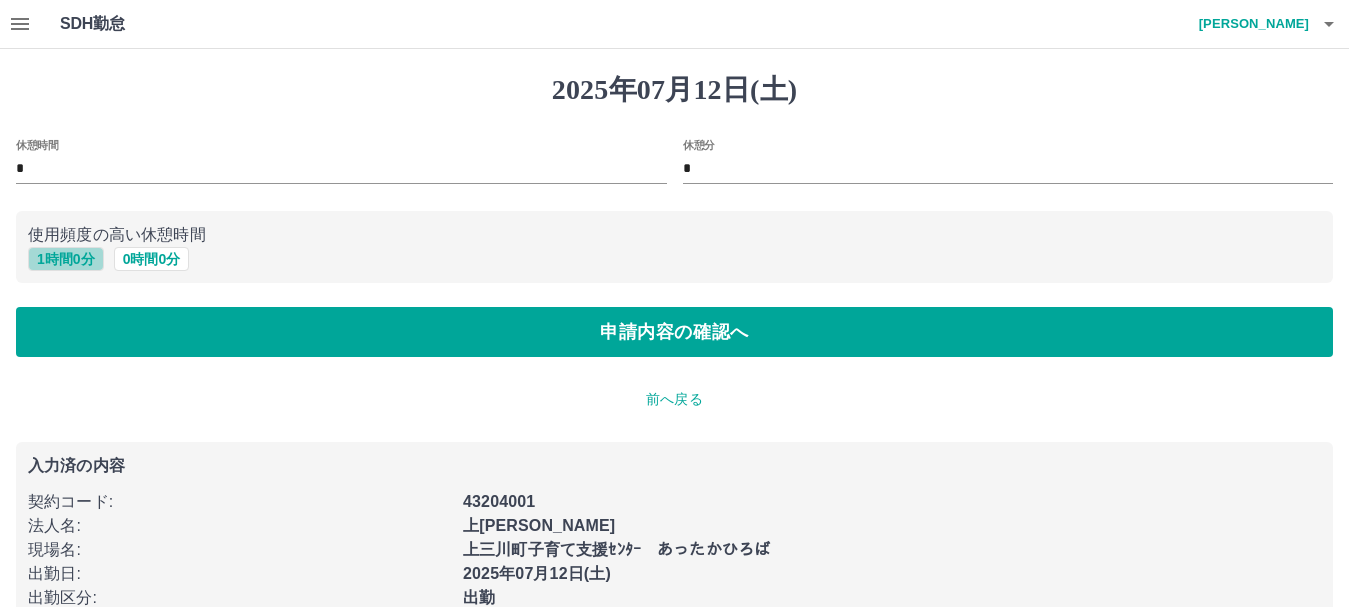 click on "1 時間 0 分" at bounding box center [66, 259] 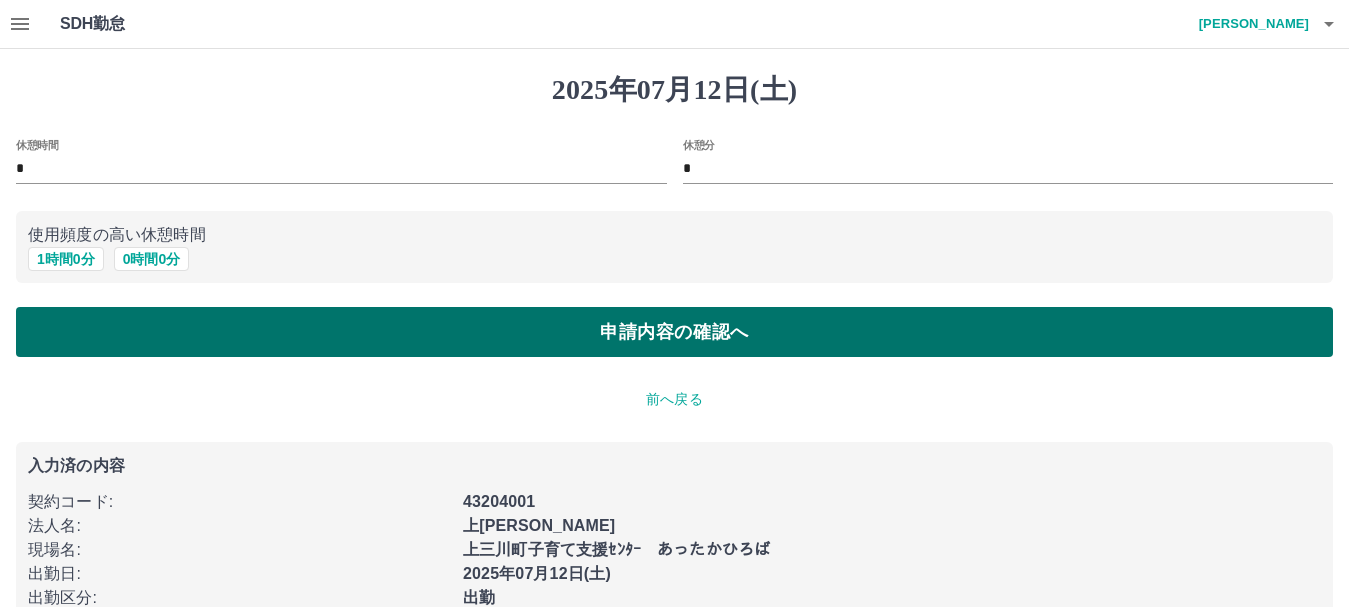 click on "申請内容の確認へ" at bounding box center (674, 332) 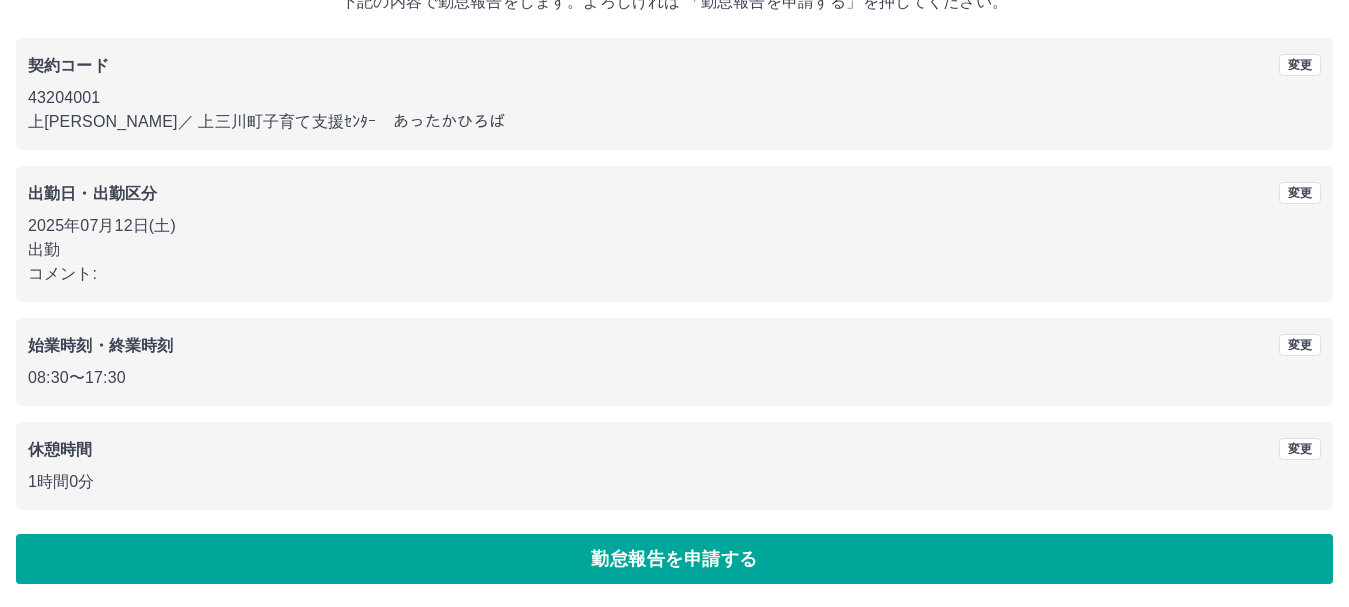 scroll, scrollTop: 142, scrollLeft: 0, axis: vertical 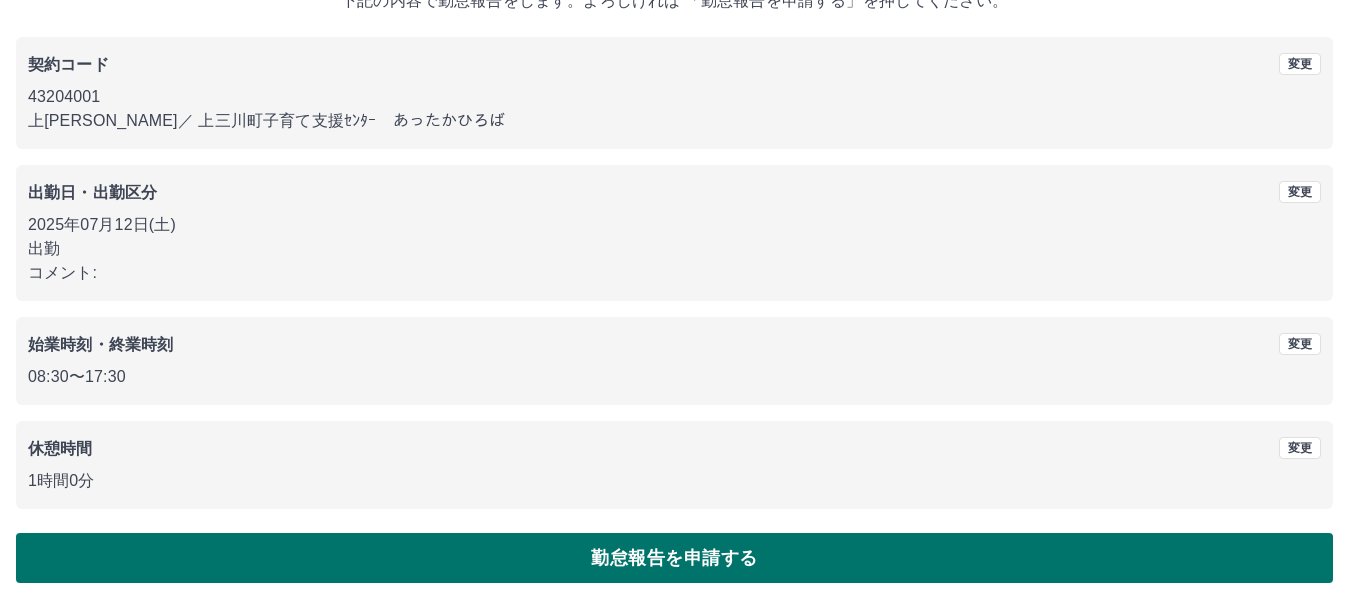 click on "勤怠報告を申請する" at bounding box center (674, 558) 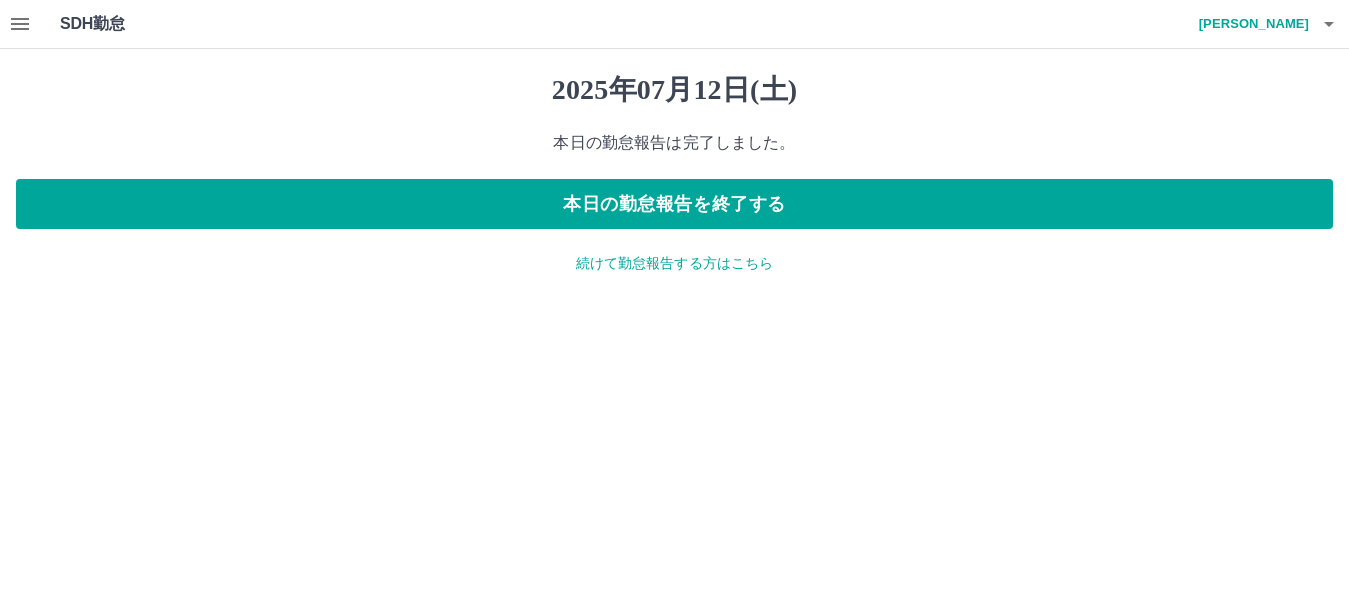 scroll, scrollTop: 0, scrollLeft: 0, axis: both 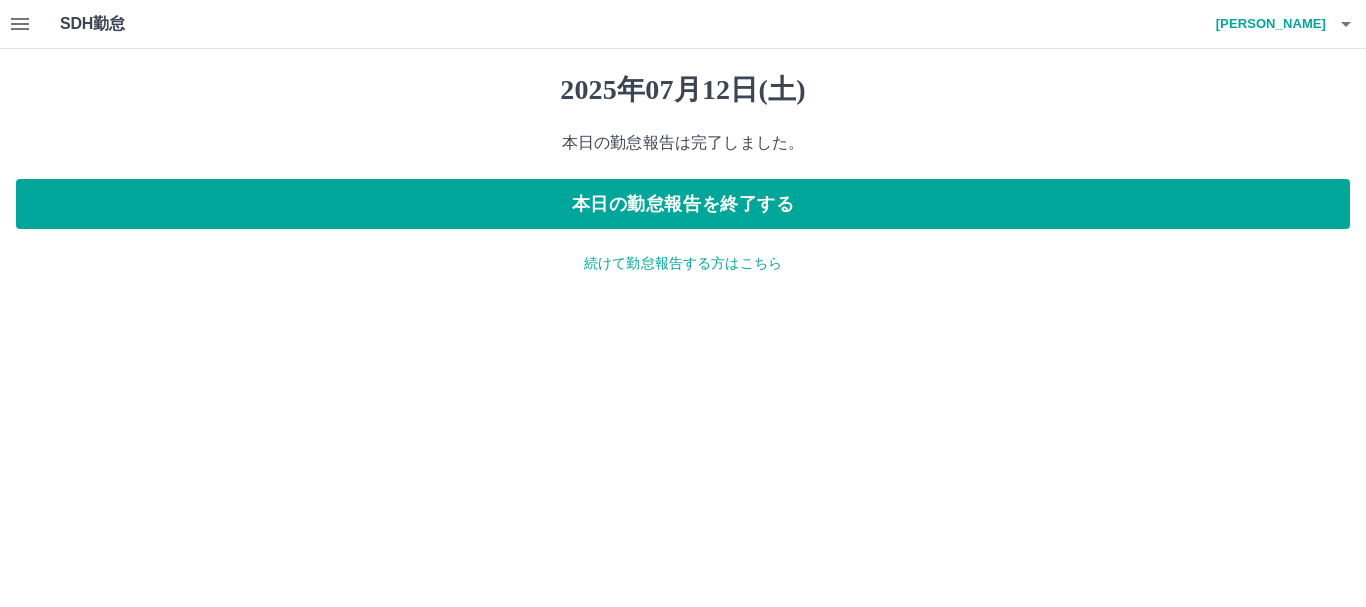 click 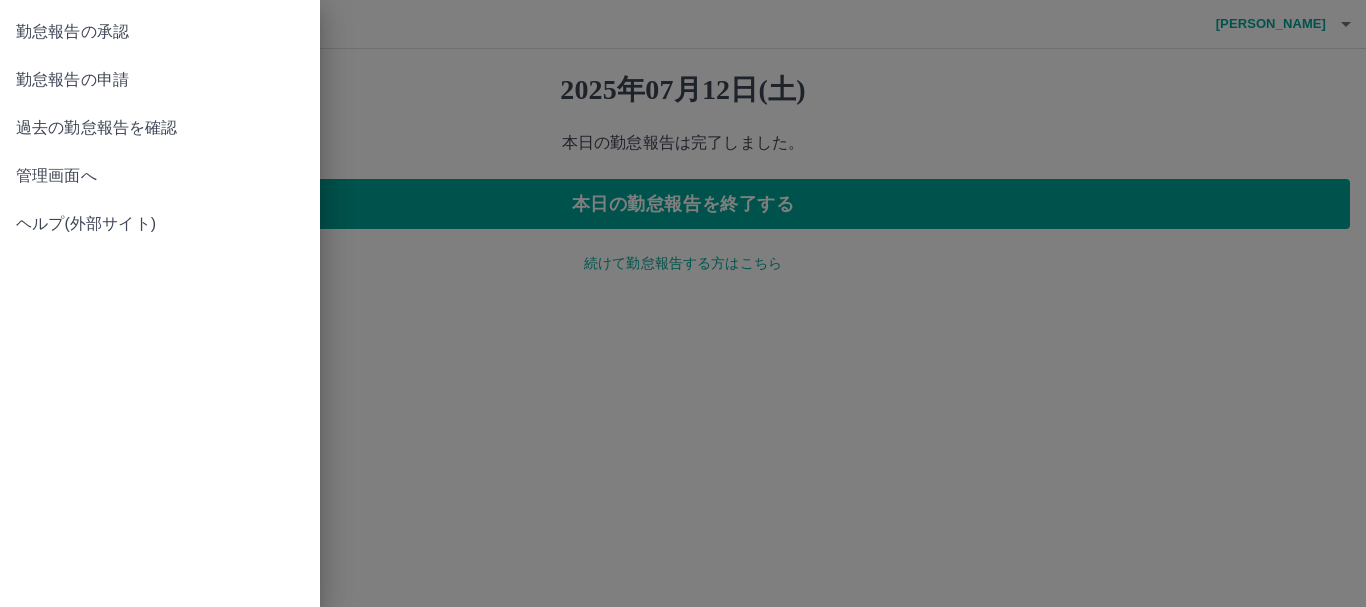 click on "勤怠報告の承認" at bounding box center (160, 32) 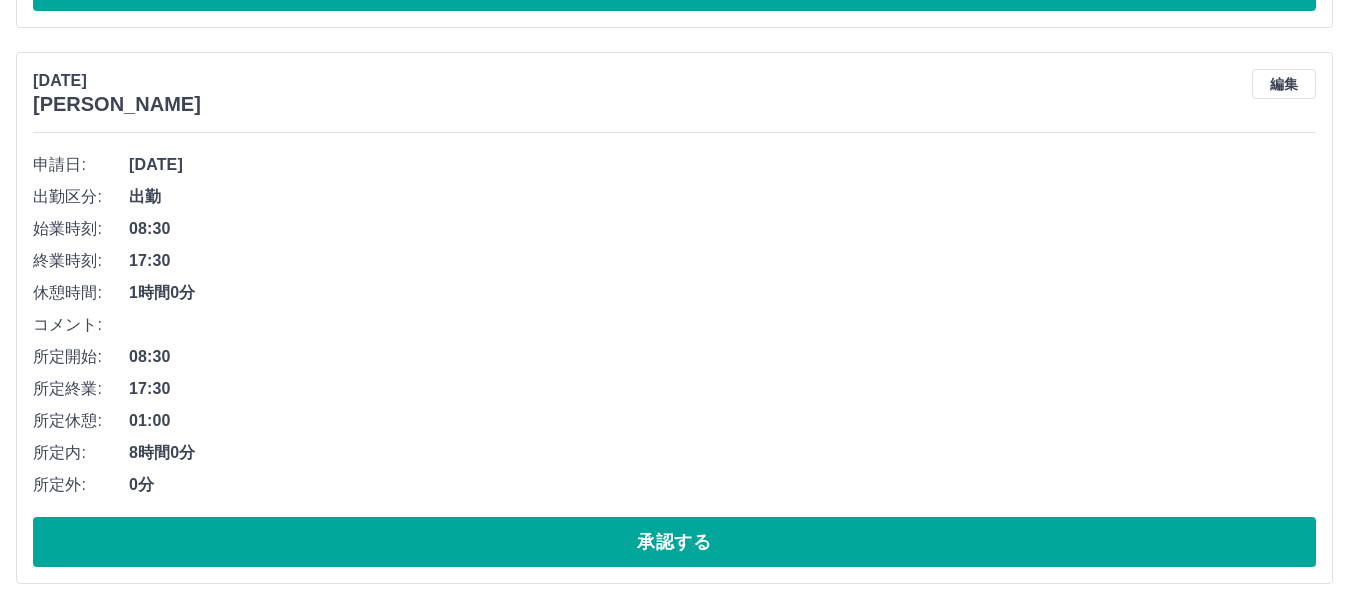 scroll, scrollTop: 743, scrollLeft: 0, axis: vertical 